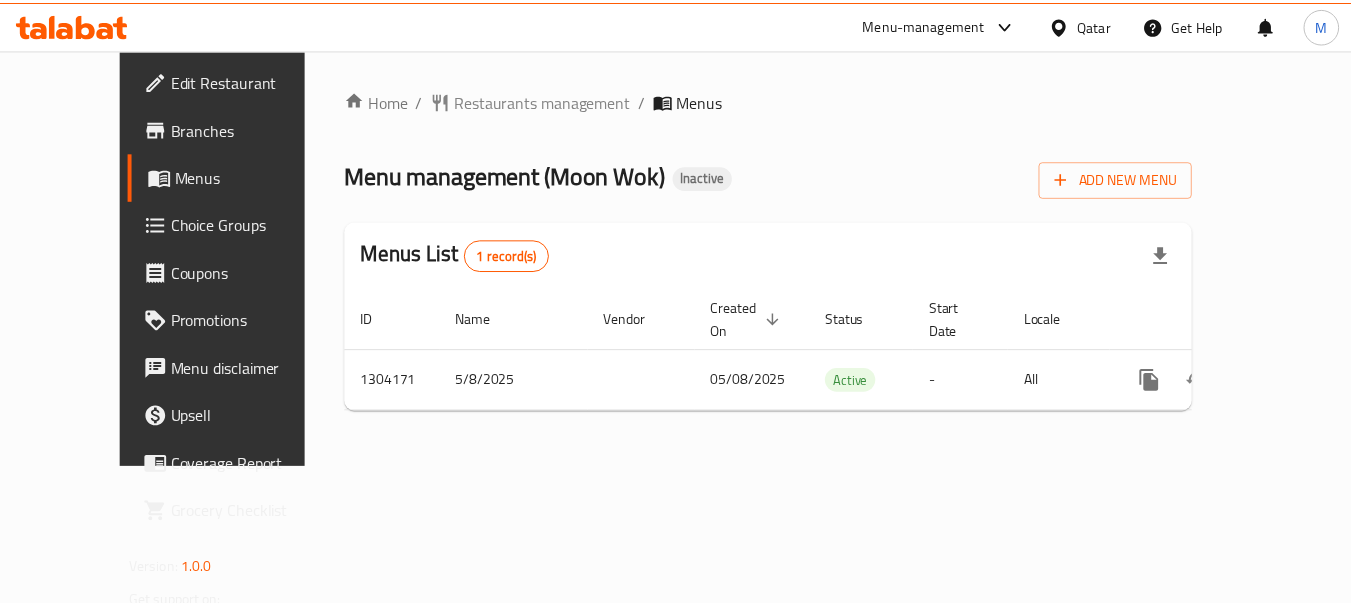 scroll, scrollTop: 0, scrollLeft: 0, axis: both 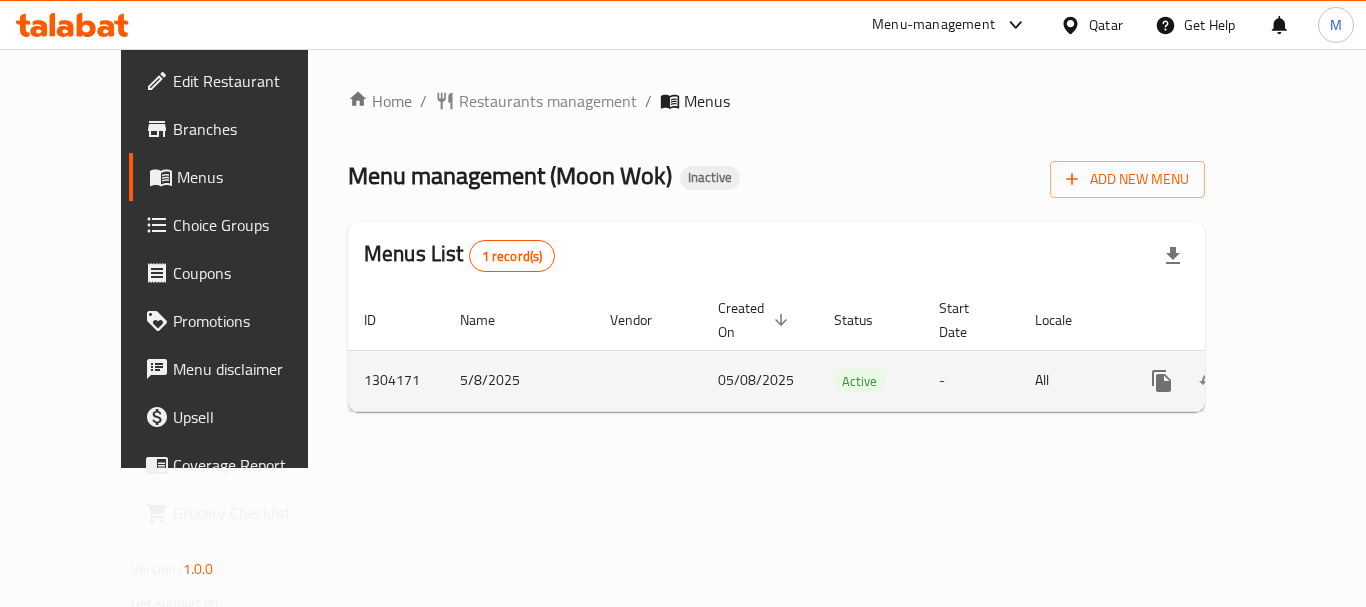 click 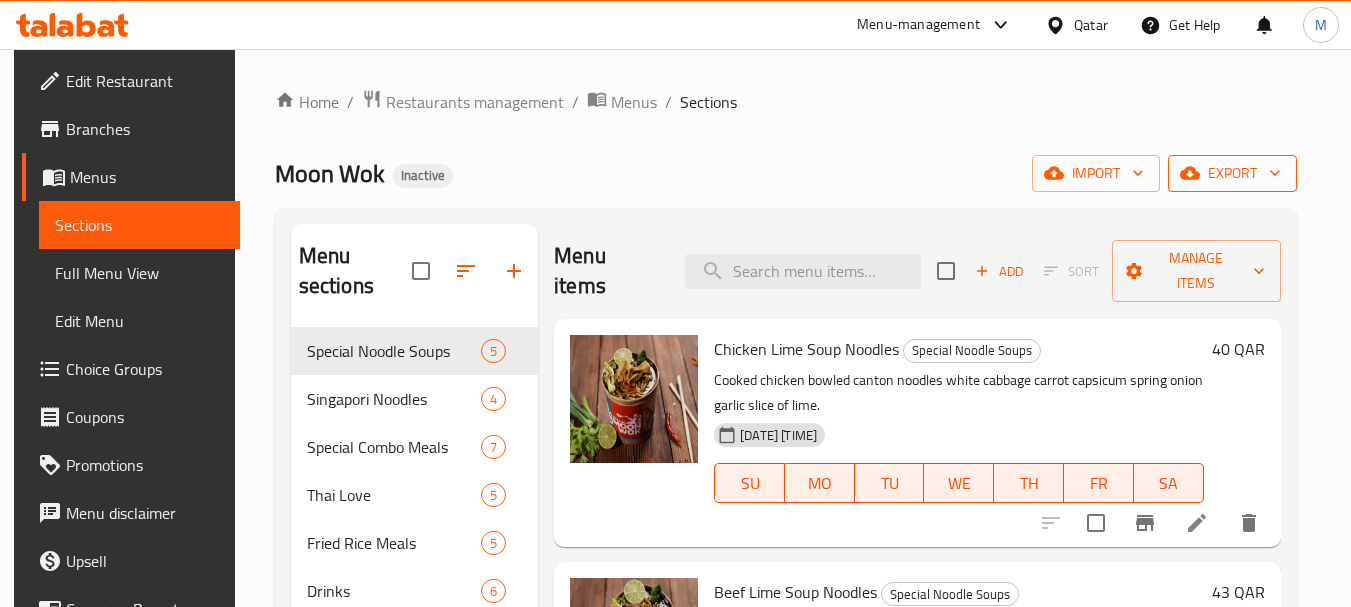 click on "export" at bounding box center (1232, 173) 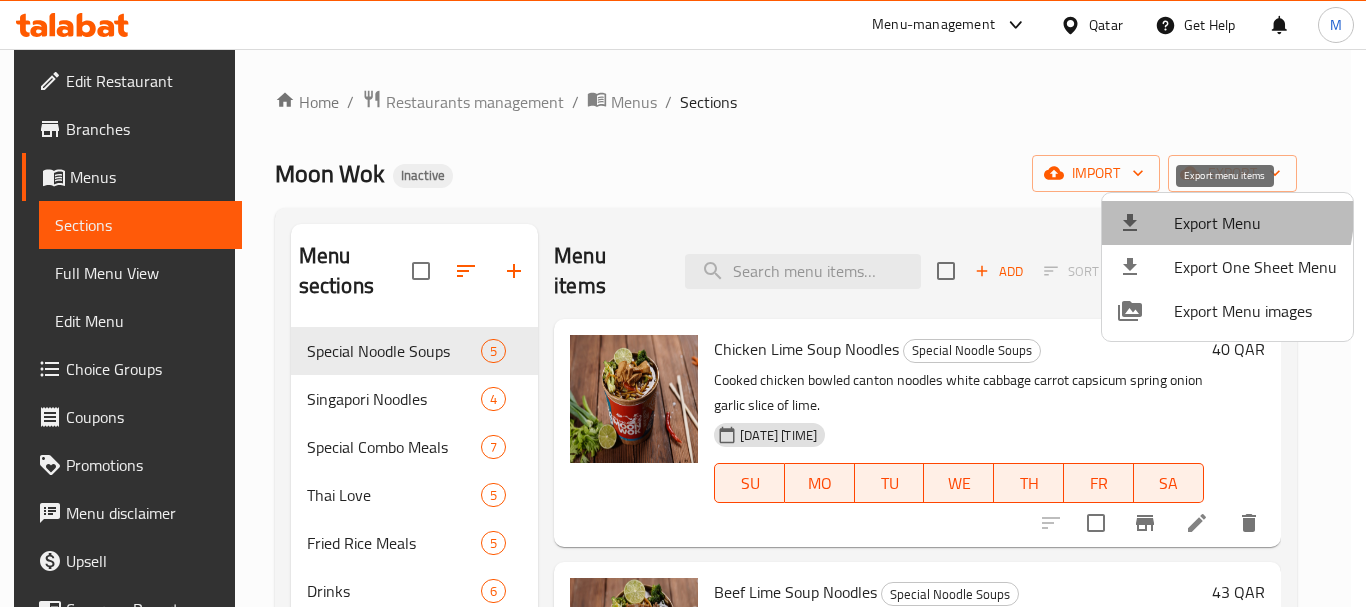 click on "Export Menu" at bounding box center (1255, 223) 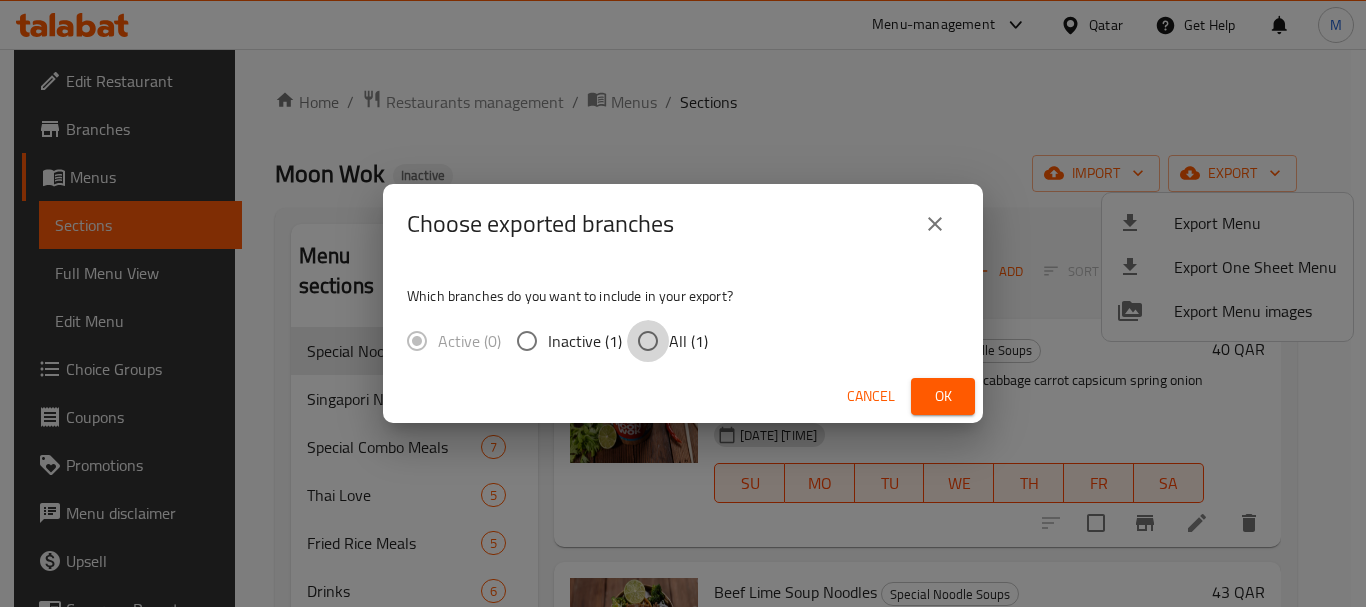click on "All (1)" at bounding box center (648, 341) 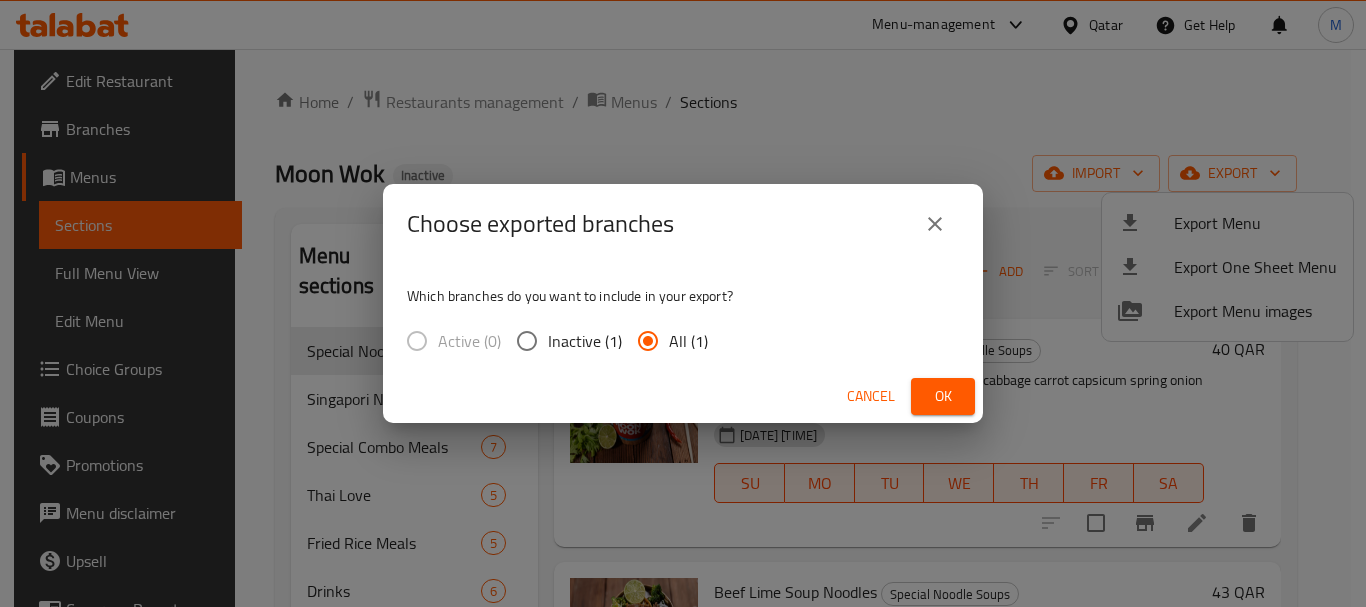 click on "Ok" at bounding box center [943, 396] 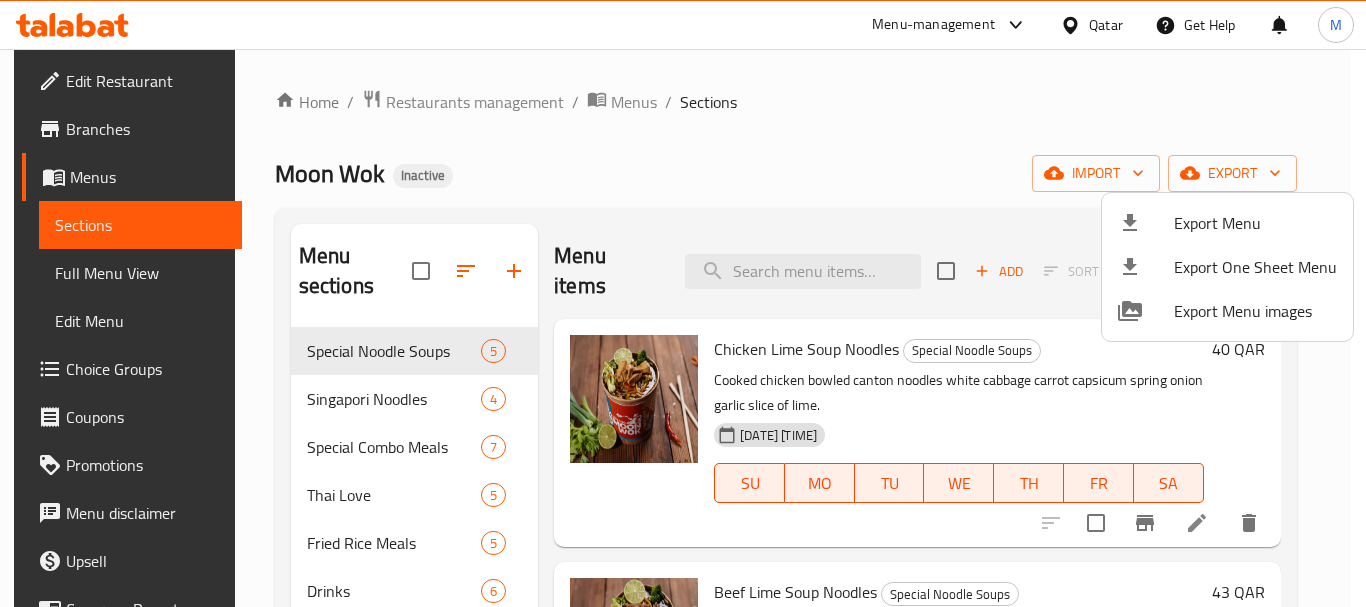 click at bounding box center (683, 303) 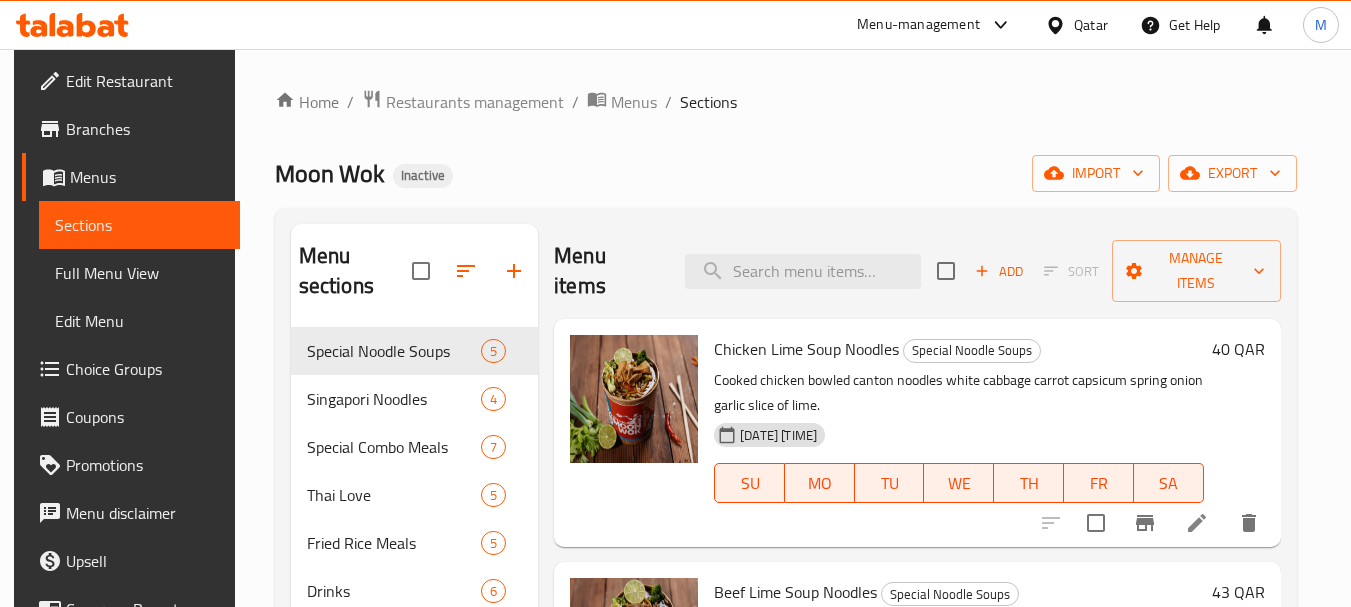 click on "Branches" at bounding box center (145, 129) 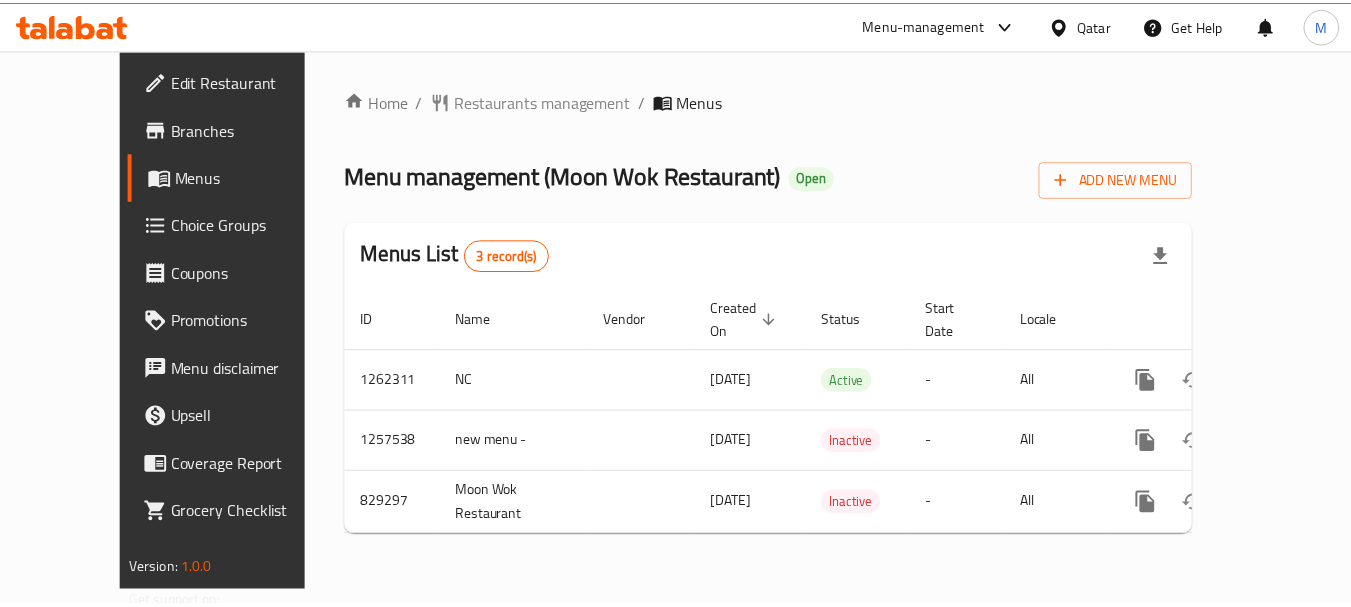 scroll, scrollTop: 0, scrollLeft: 0, axis: both 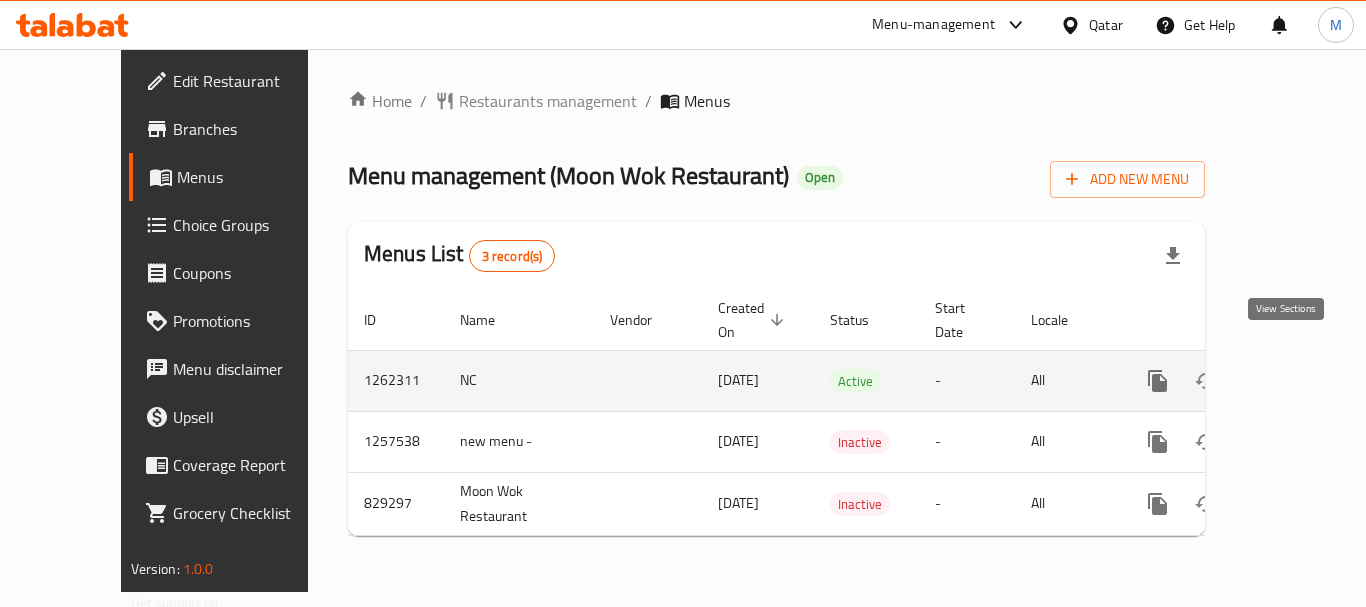click 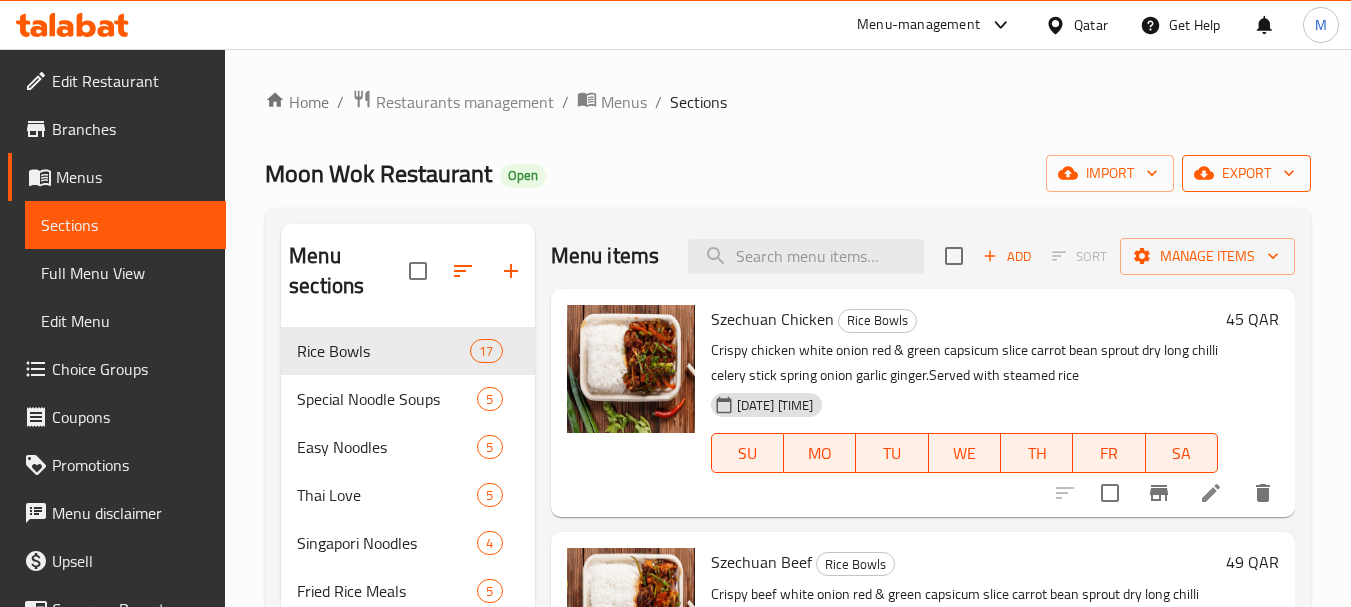 click on "export" at bounding box center [1246, 173] 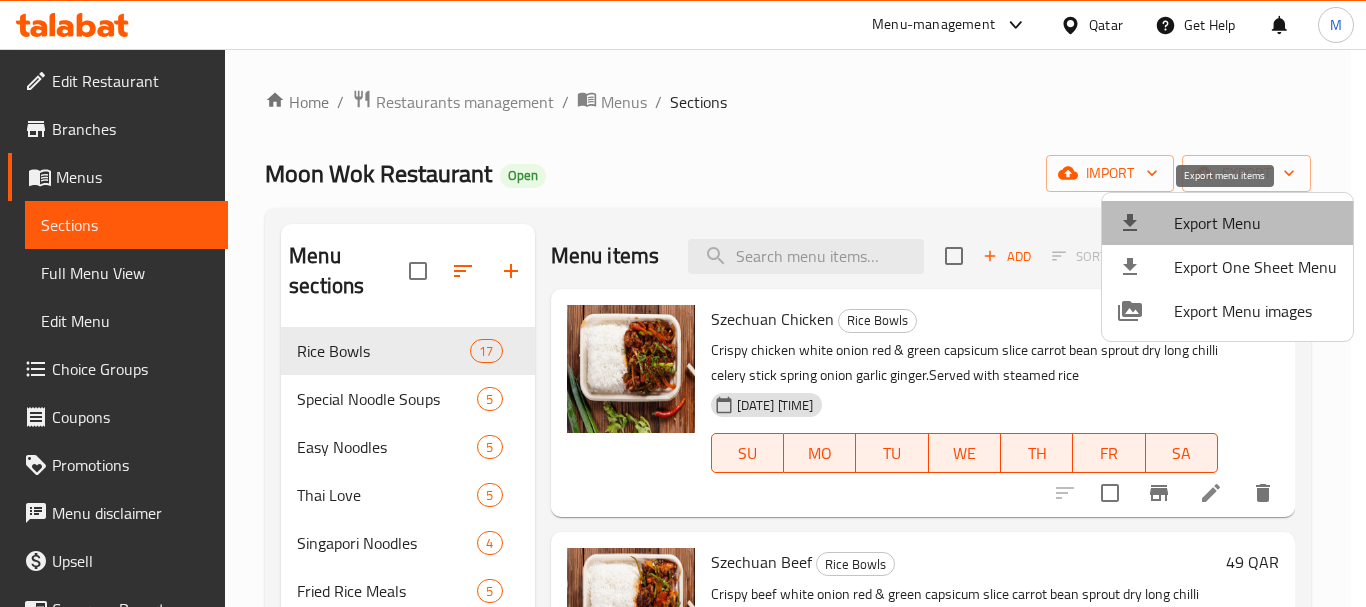click on "Export Menu" at bounding box center (1255, 223) 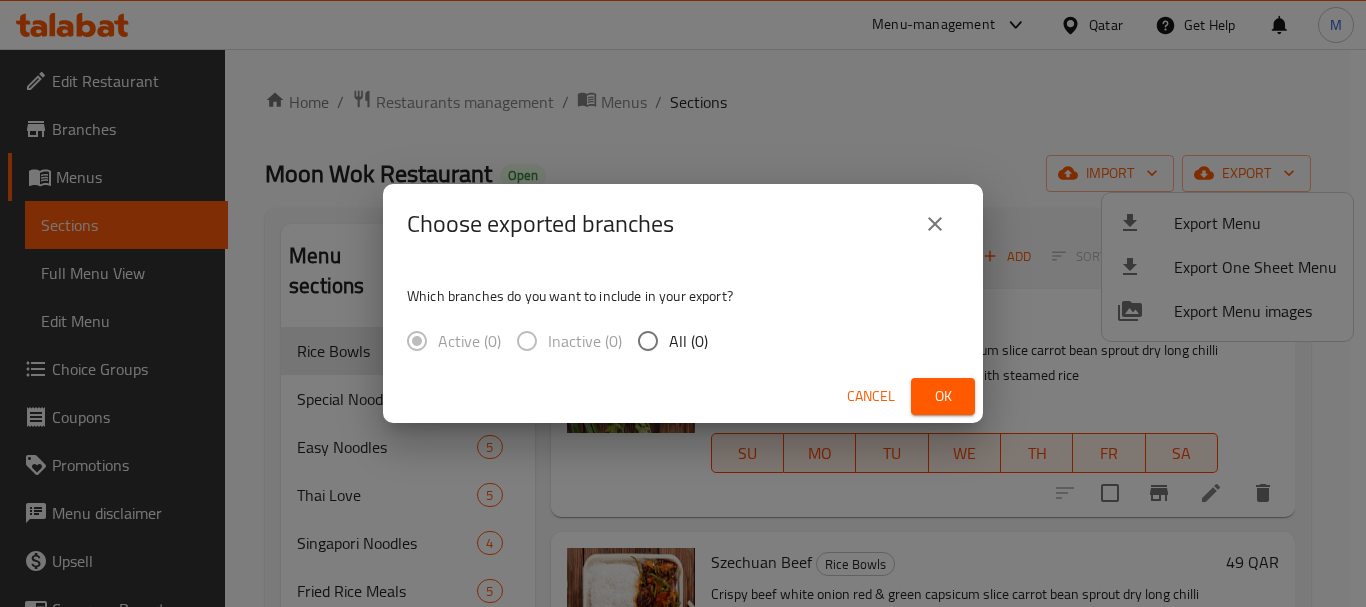 click on "All (0)" at bounding box center [648, 341] 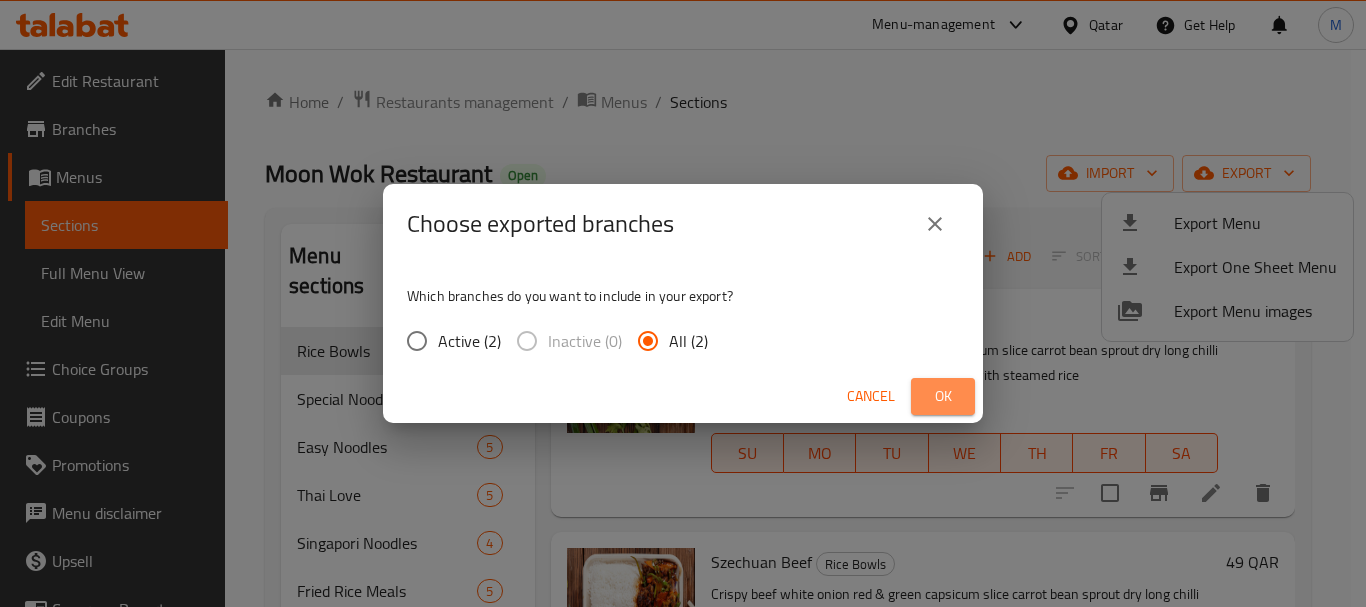 click on "Ok" at bounding box center [943, 396] 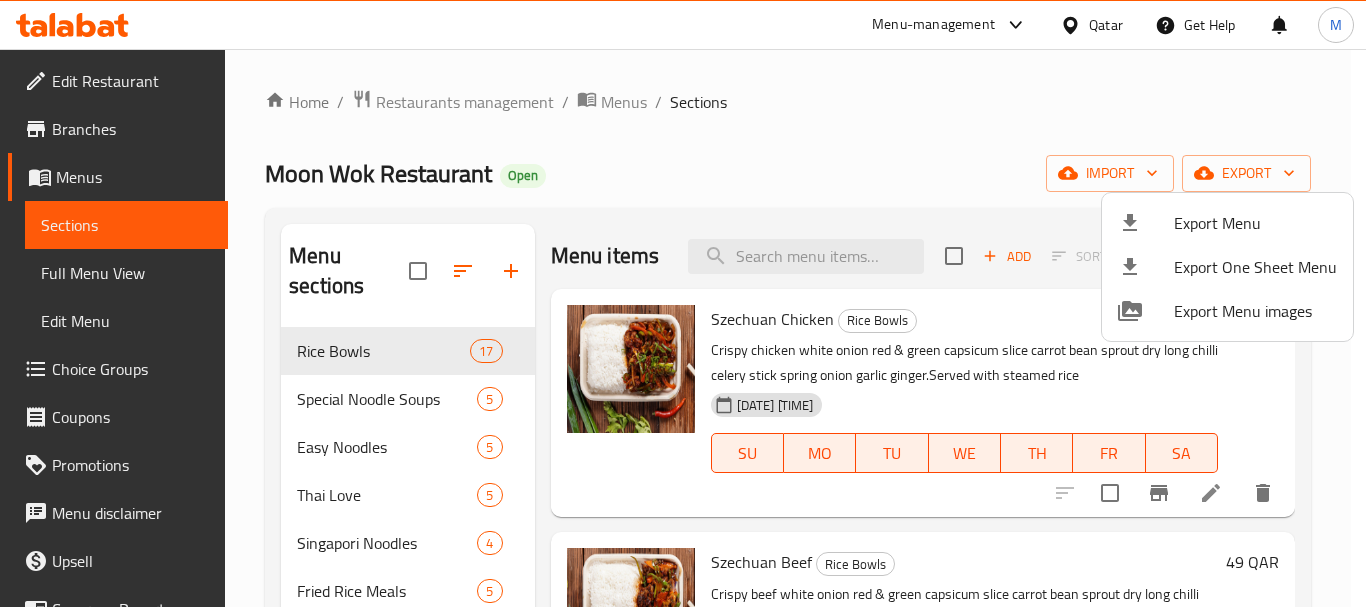 click at bounding box center (683, 303) 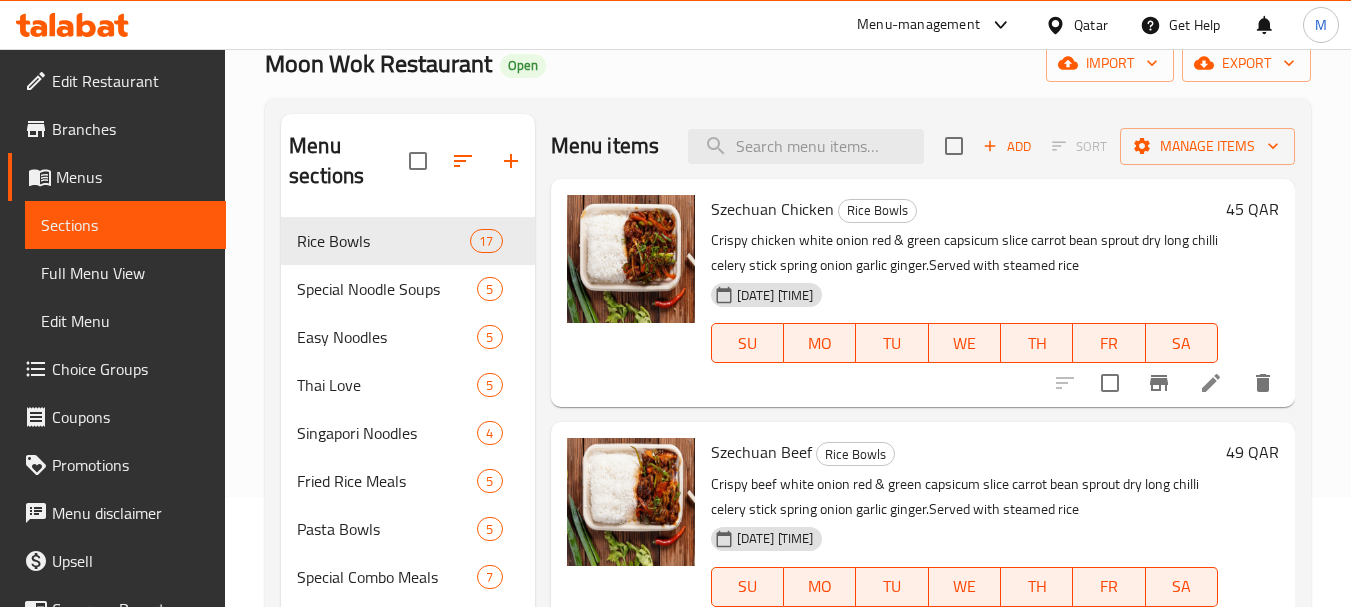 scroll, scrollTop: 300, scrollLeft: 0, axis: vertical 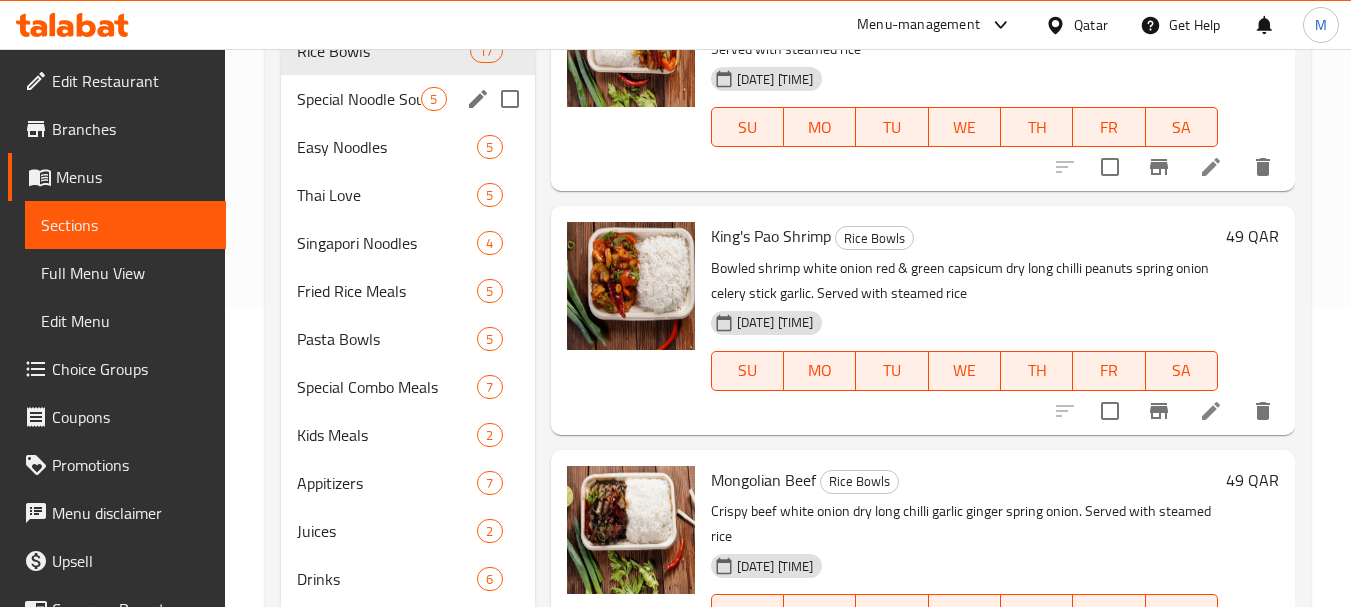 click on "Special Noodle Soups 5" at bounding box center [407, 99] 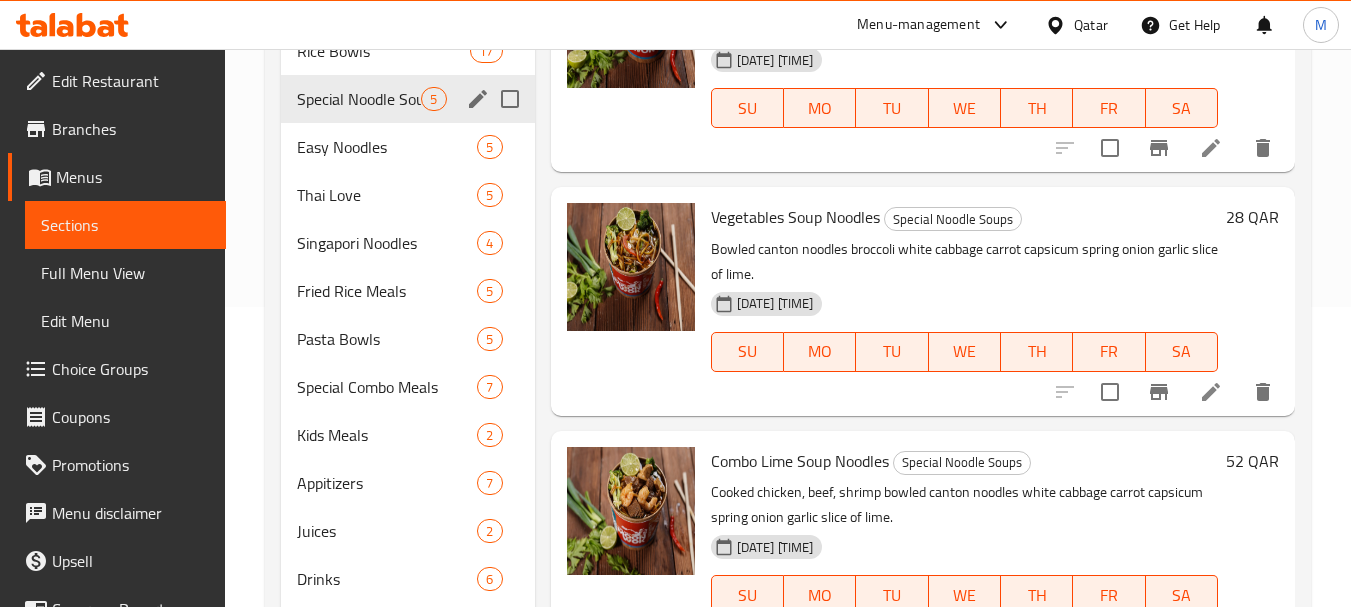 scroll, scrollTop: 562, scrollLeft: 0, axis: vertical 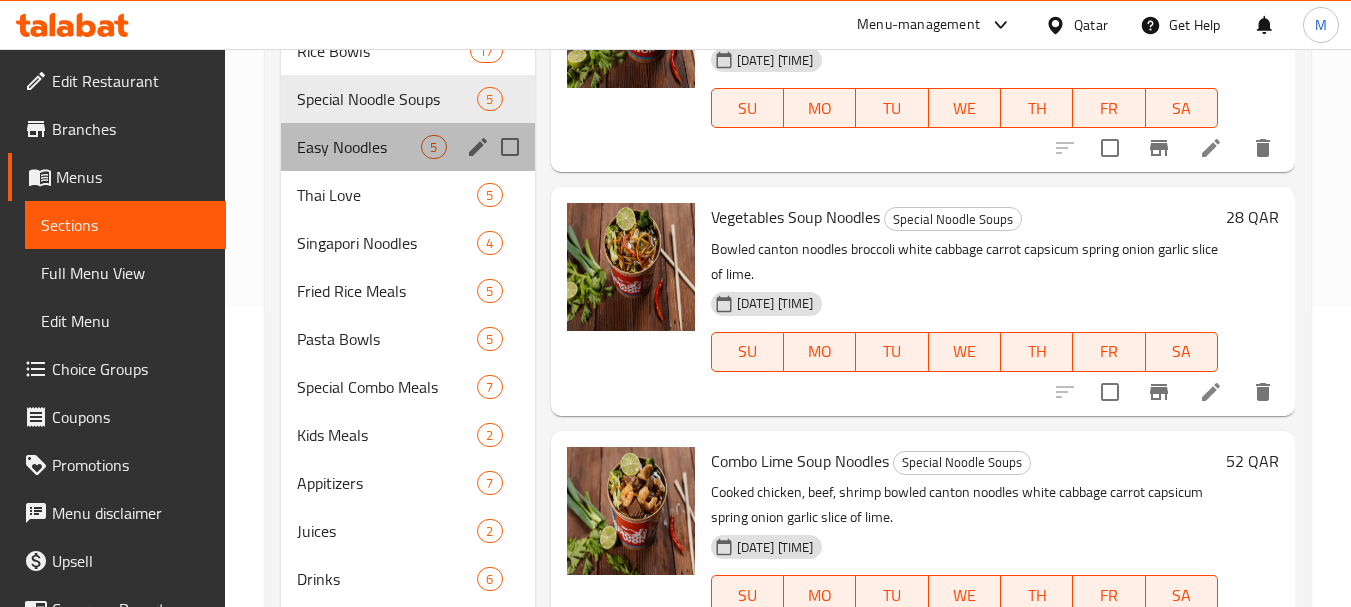 click on "Easy Noodles 5" at bounding box center [407, 147] 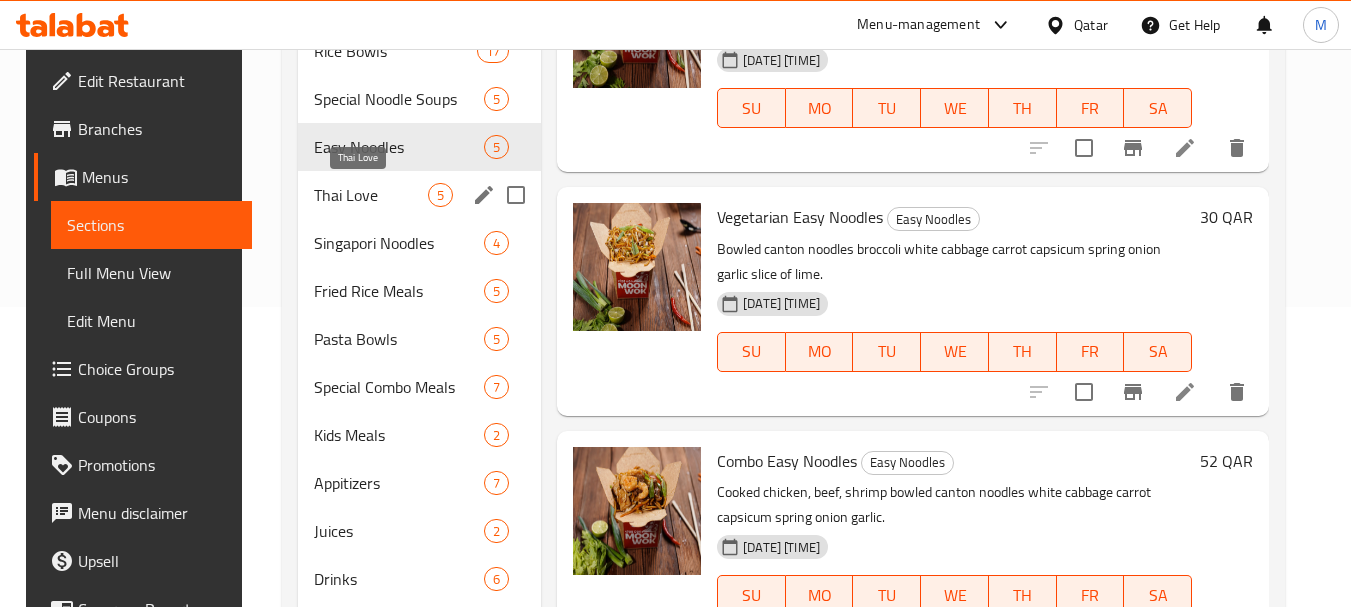click on "Thai Love" at bounding box center [371, 195] 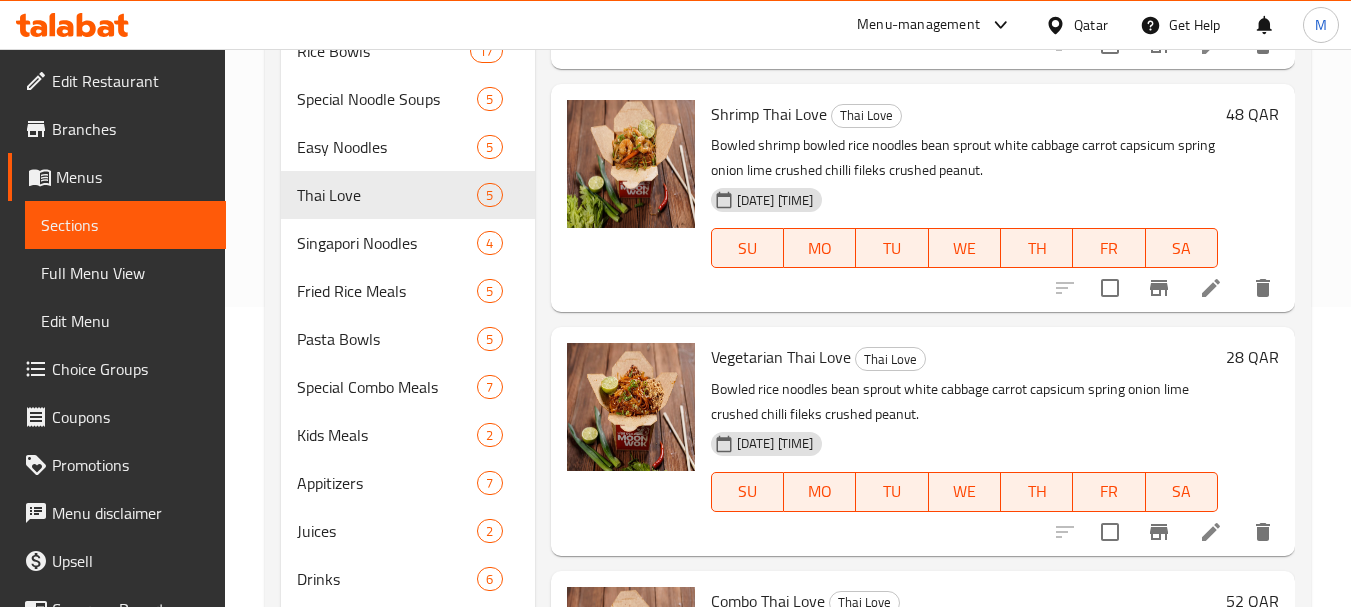 scroll, scrollTop: 0, scrollLeft: 0, axis: both 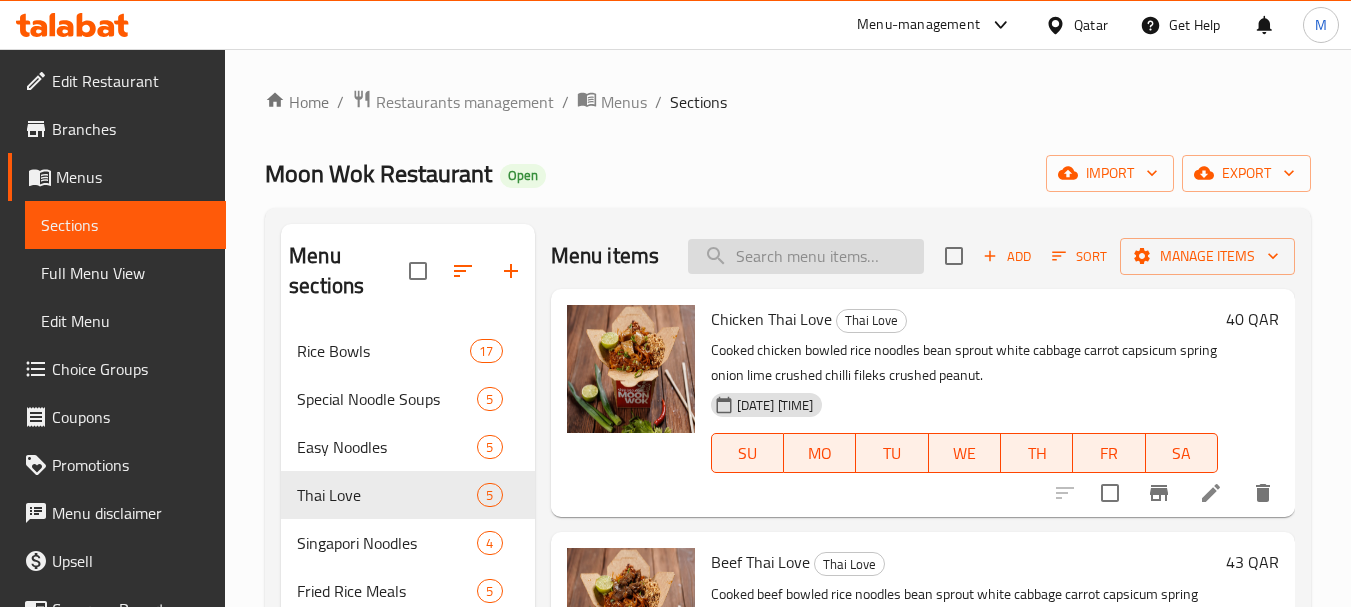click at bounding box center (806, 256) 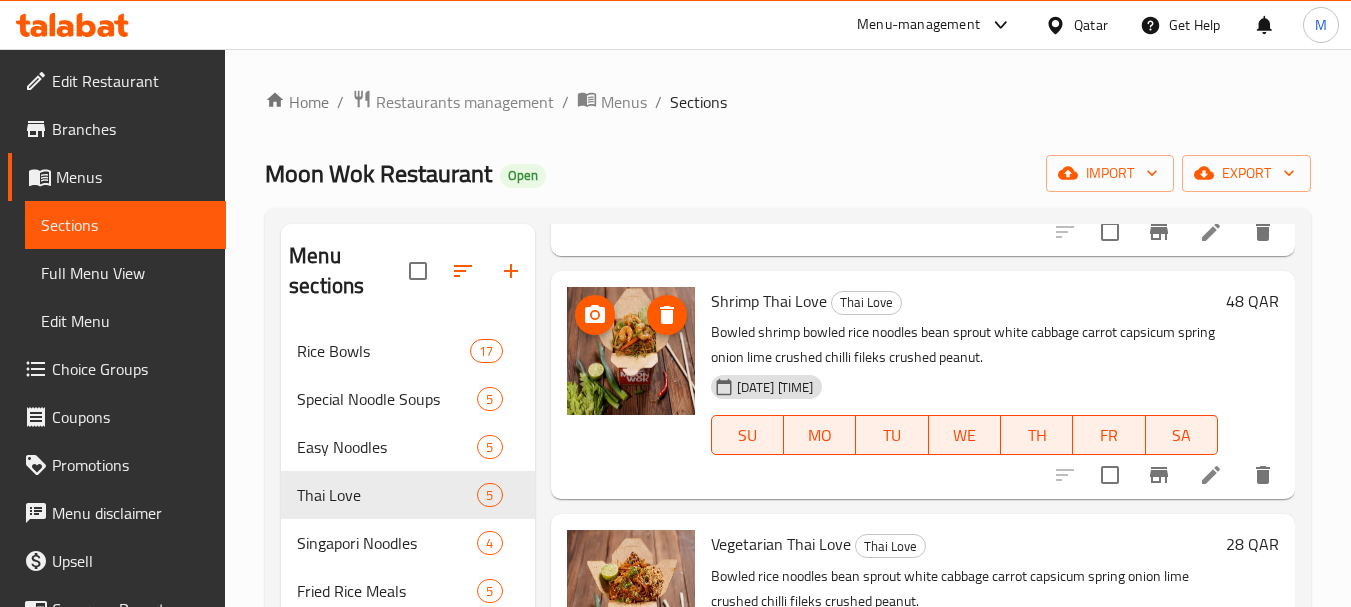 scroll, scrollTop: 562, scrollLeft: 0, axis: vertical 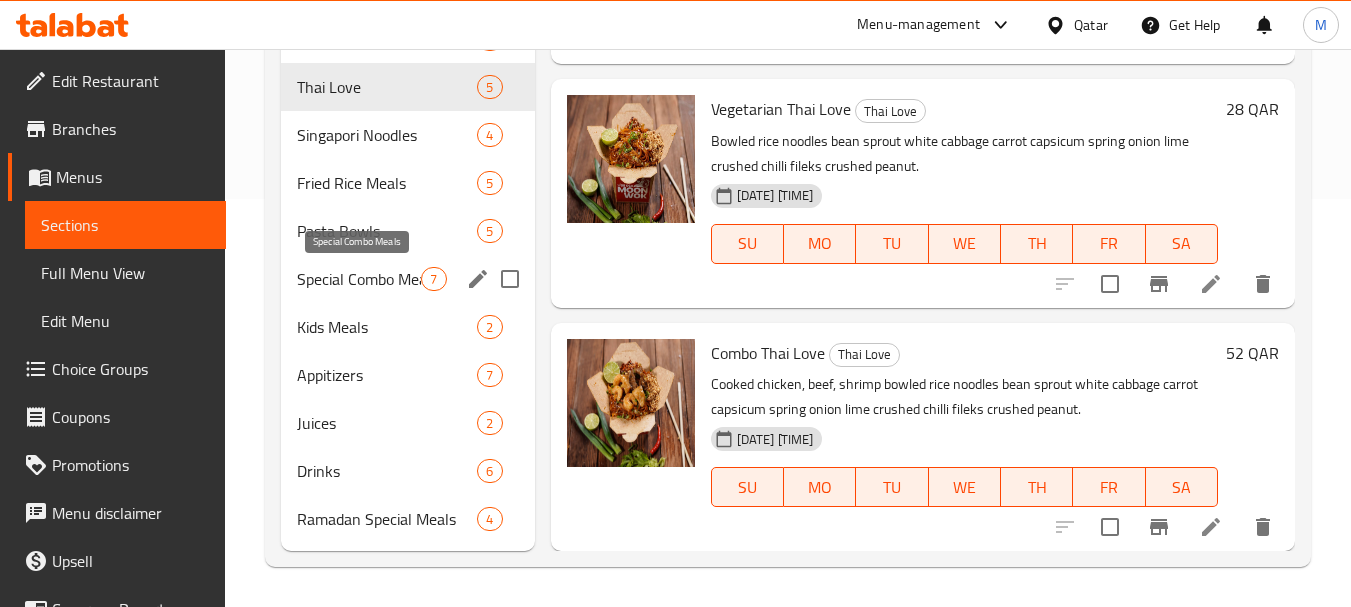 type on "thai" 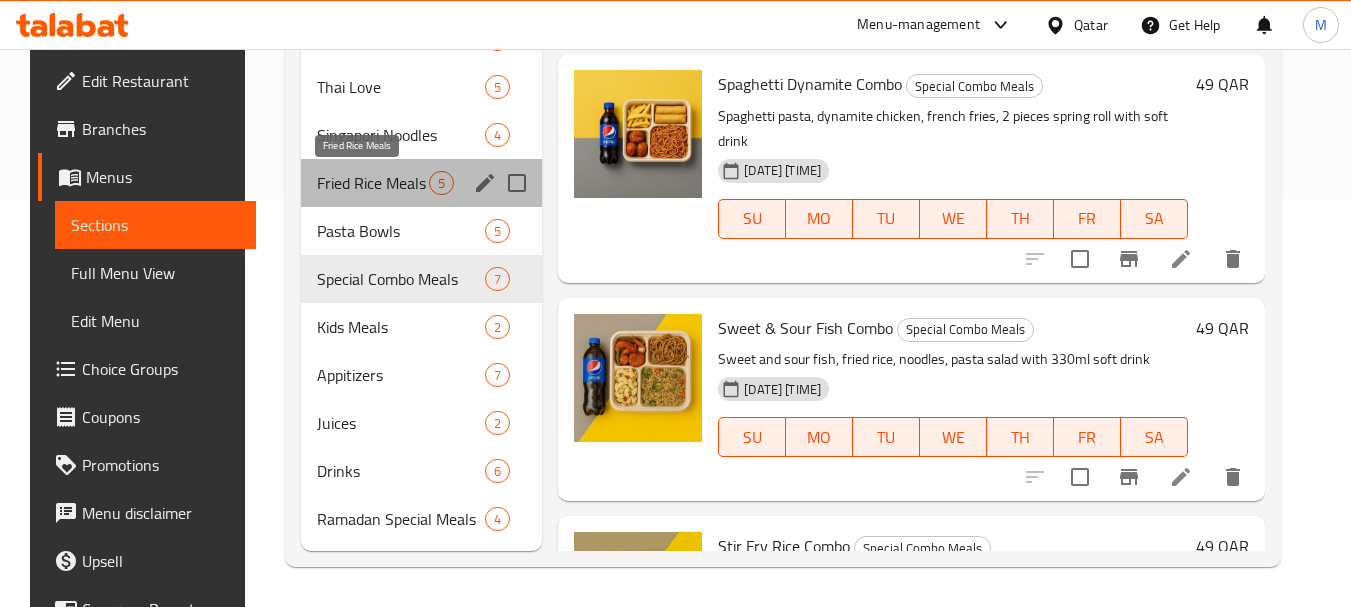 click on "Fried Rice Meals" at bounding box center [373, 183] 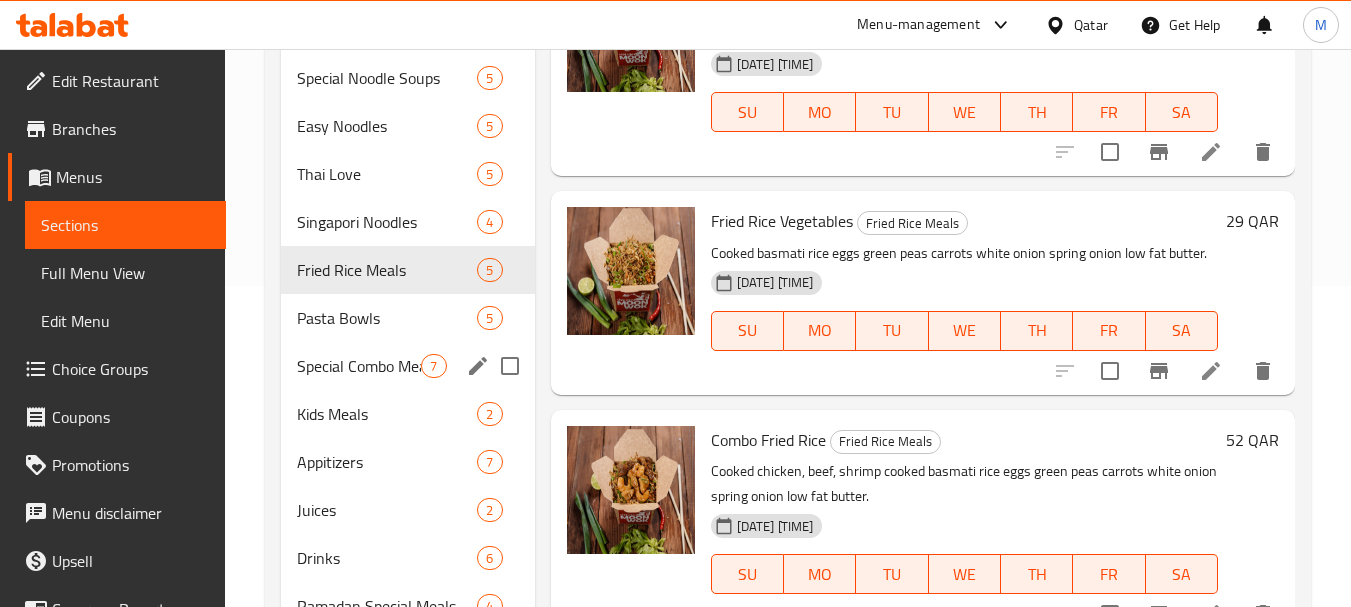 scroll, scrollTop: 208, scrollLeft: 0, axis: vertical 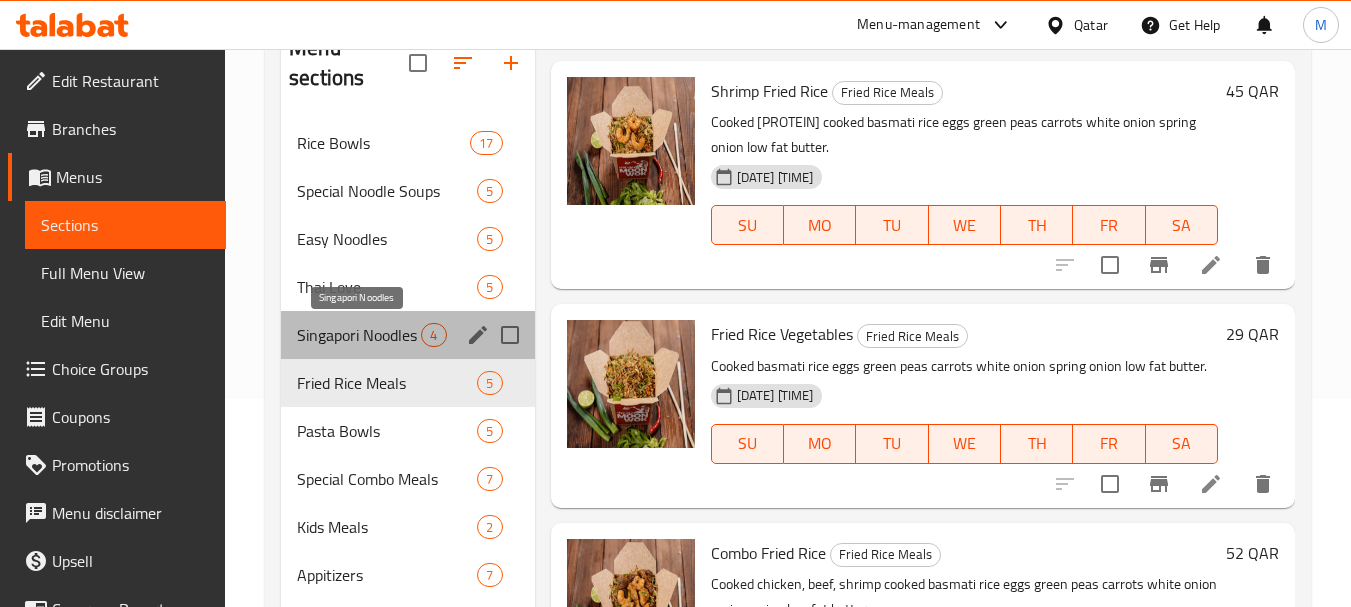 click on "[PRODUCT] Noodles" at bounding box center (359, 335) 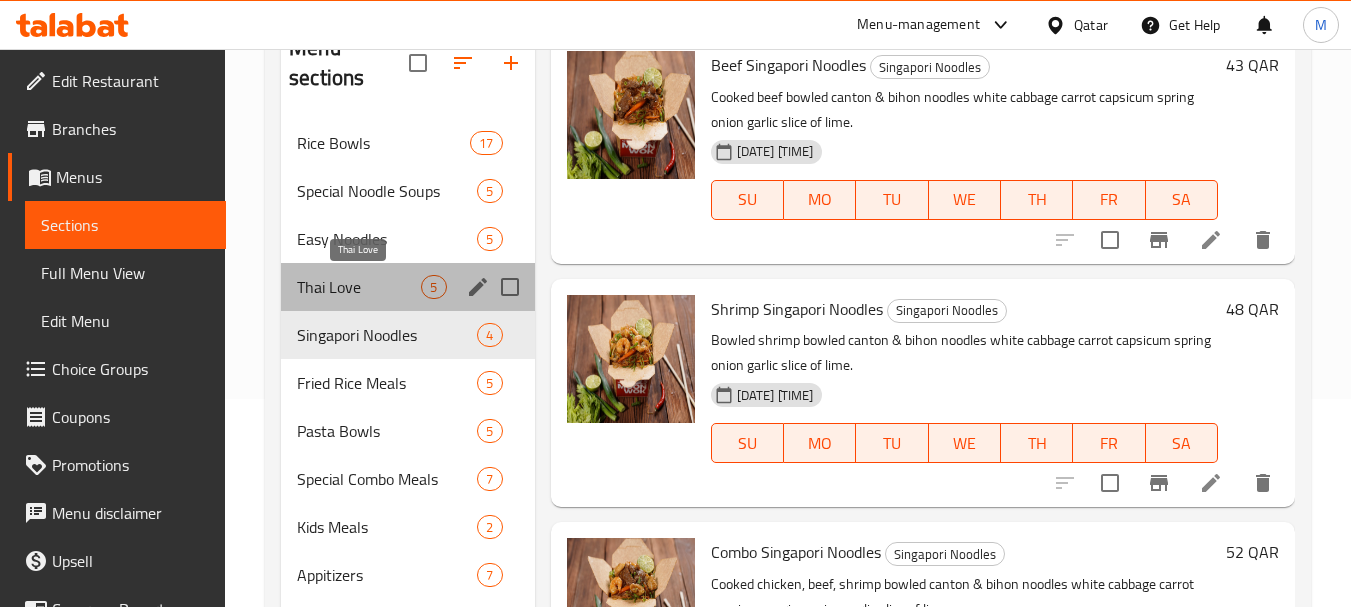 click on "Thai Love" at bounding box center (359, 287) 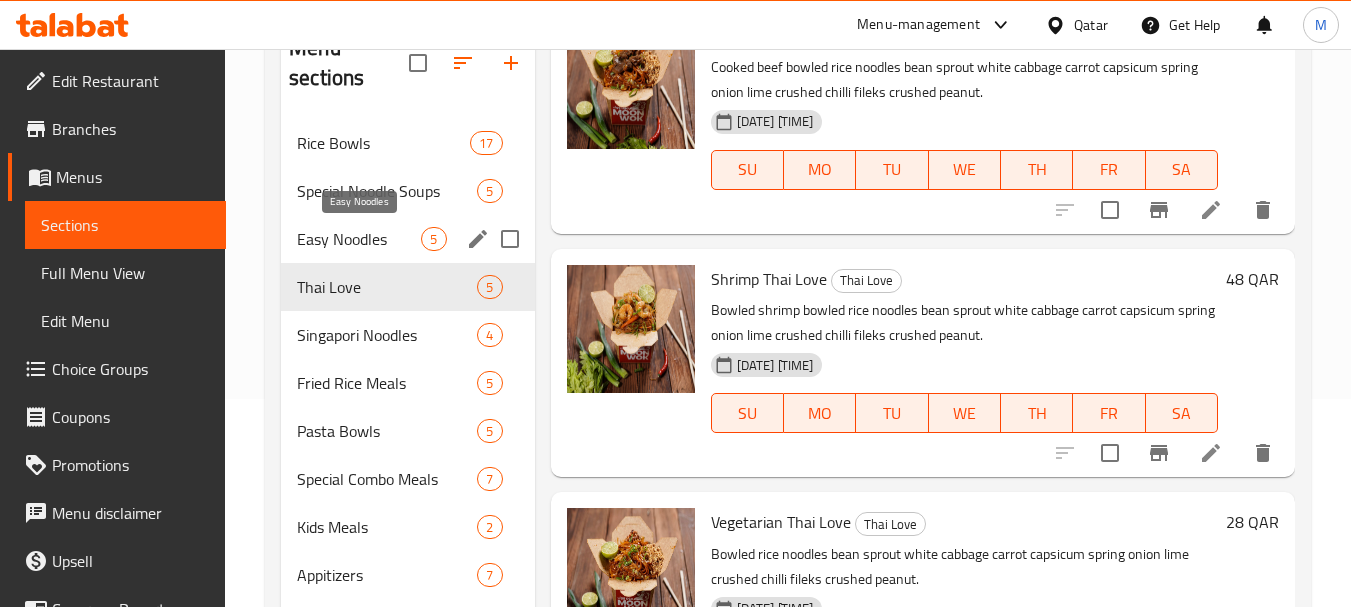 click on "Easy Noodles" at bounding box center (359, 239) 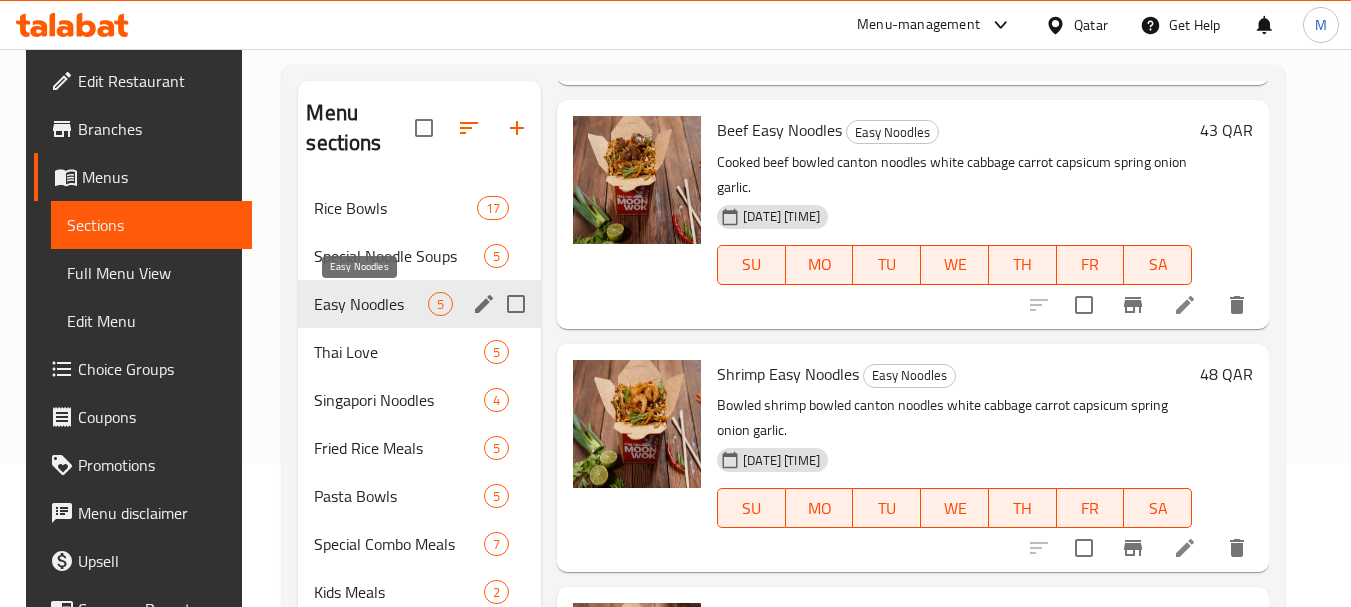 scroll, scrollTop: 108, scrollLeft: 0, axis: vertical 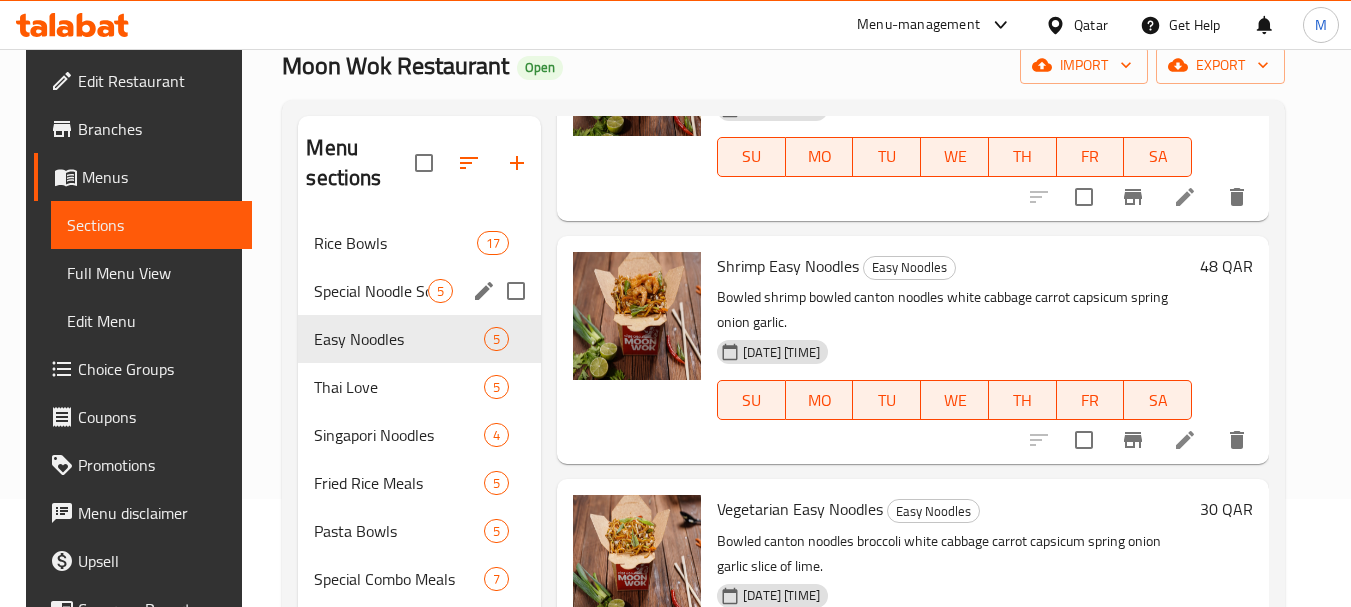 click on "Special Noodle Soups 5" at bounding box center (419, 291) 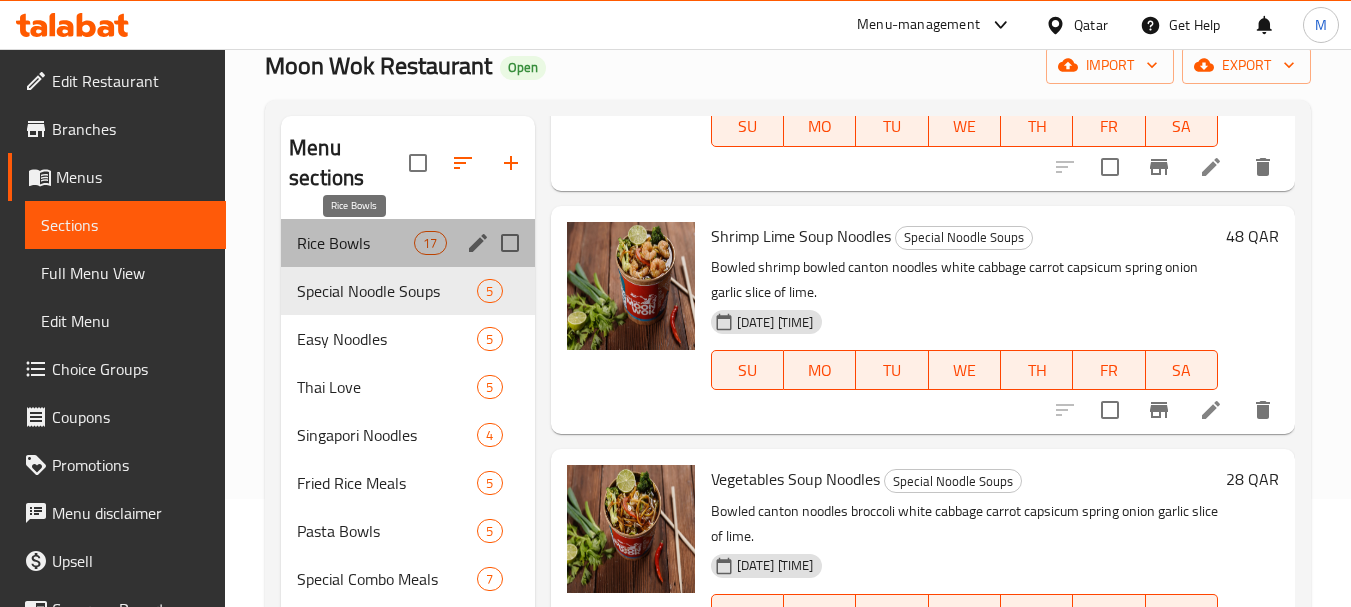 click on "Rice Bowls" at bounding box center (355, 243) 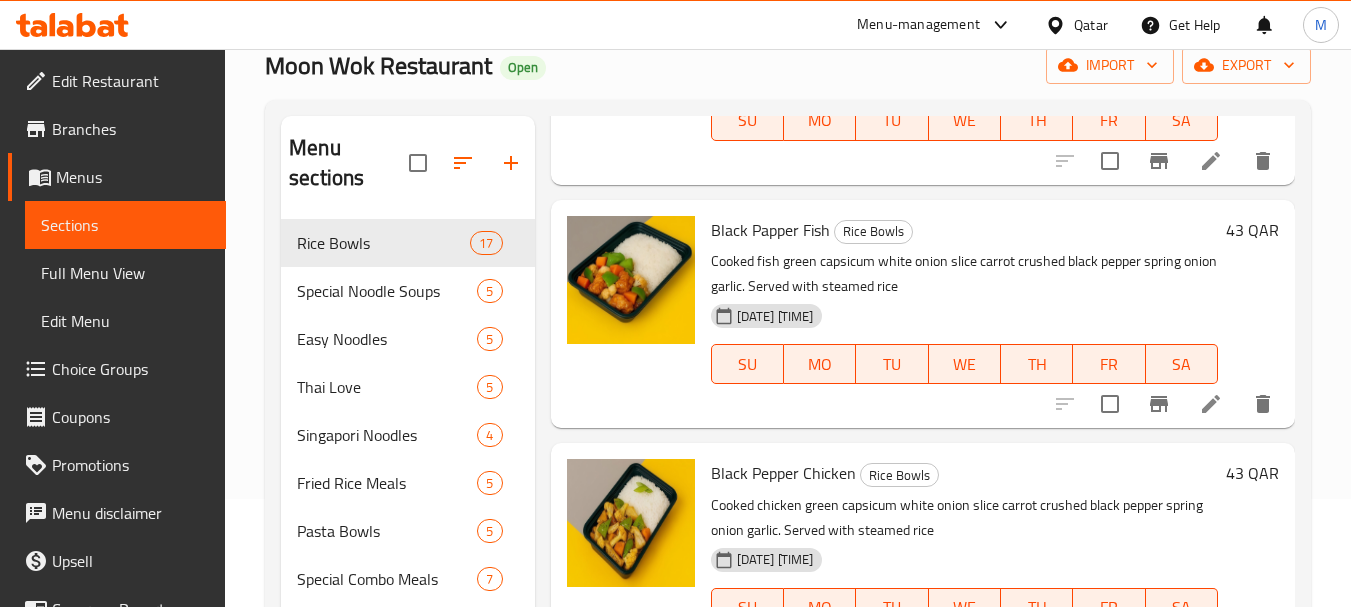 scroll, scrollTop: 3100, scrollLeft: 0, axis: vertical 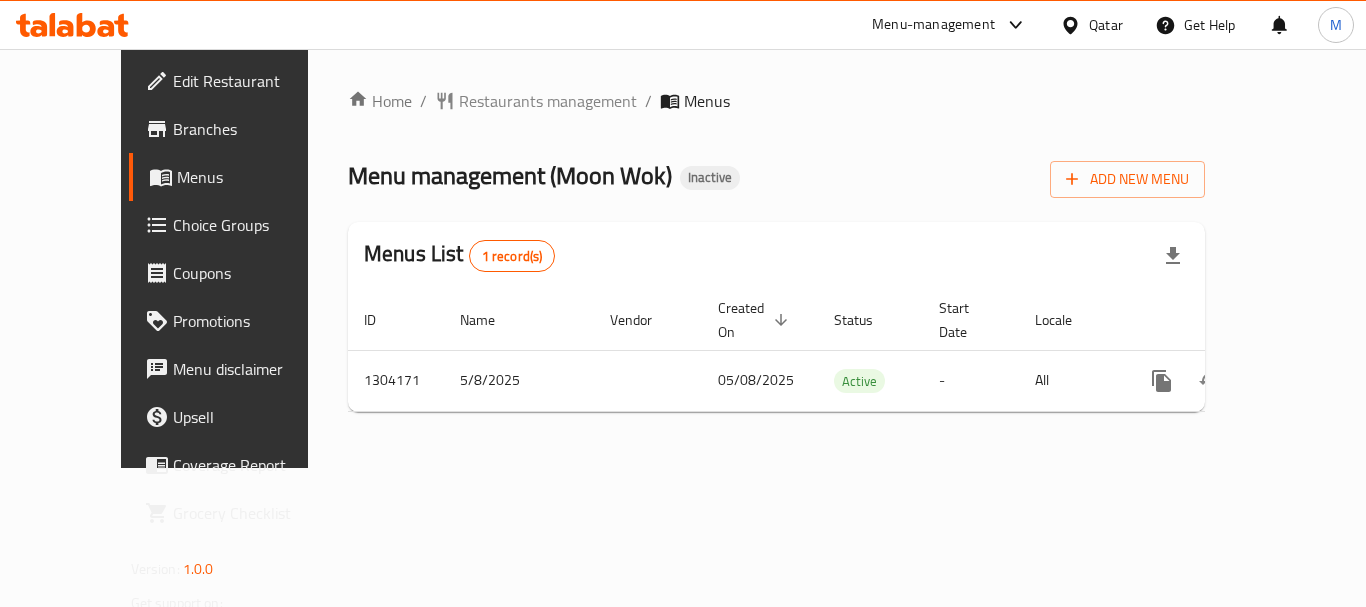 click on "Edit Restaurant" at bounding box center (253, 81) 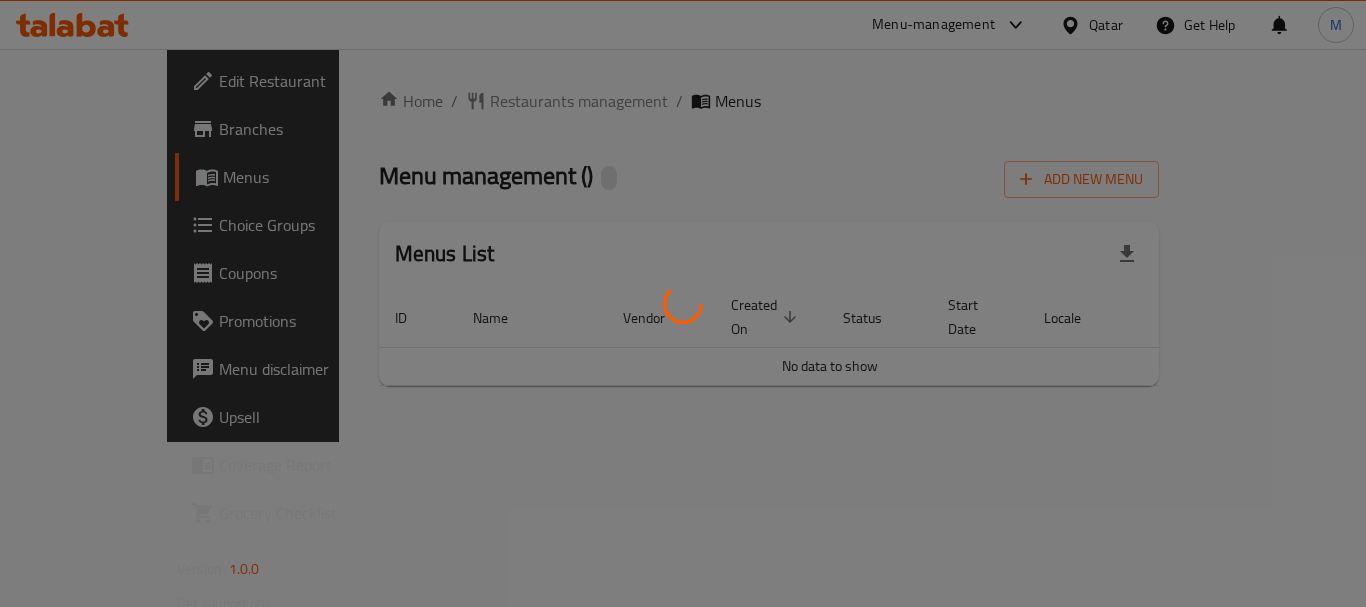 scroll, scrollTop: 0, scrollLeft: 0, axis: both 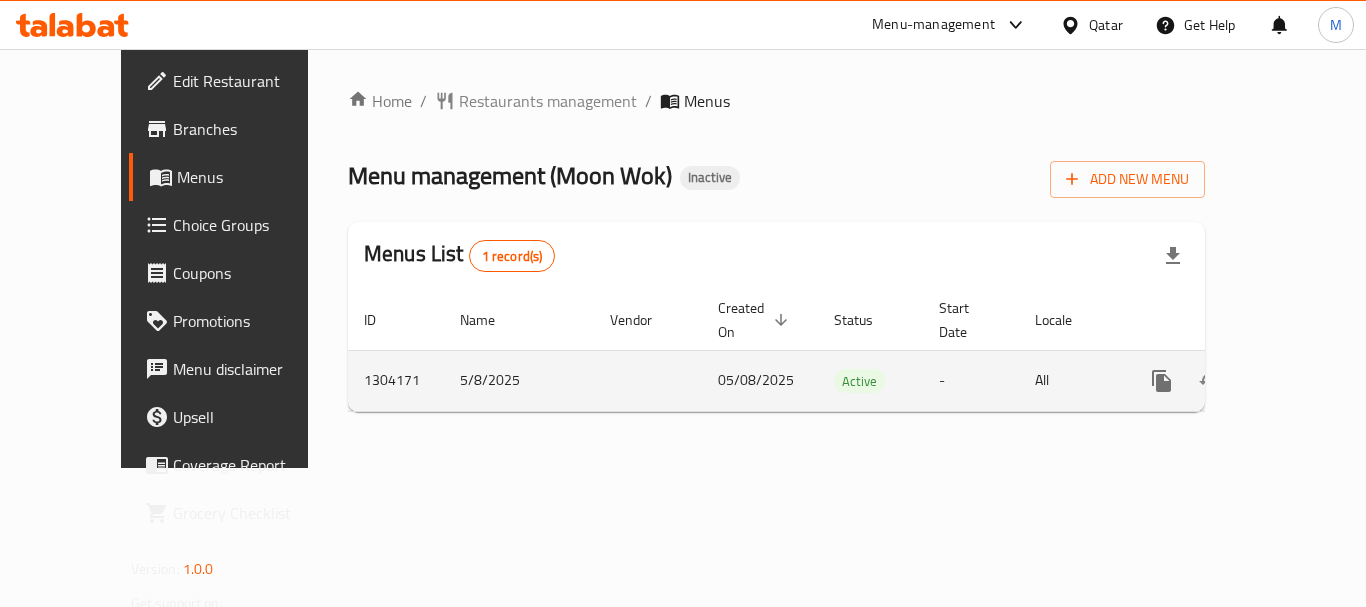 click 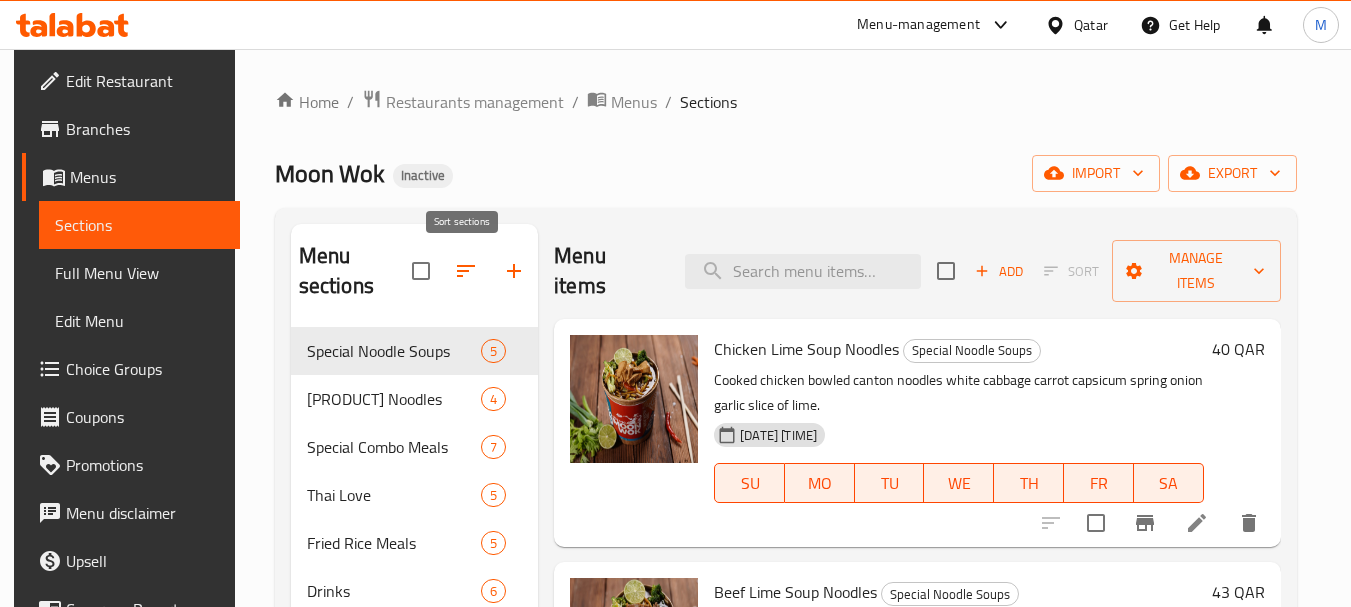 click 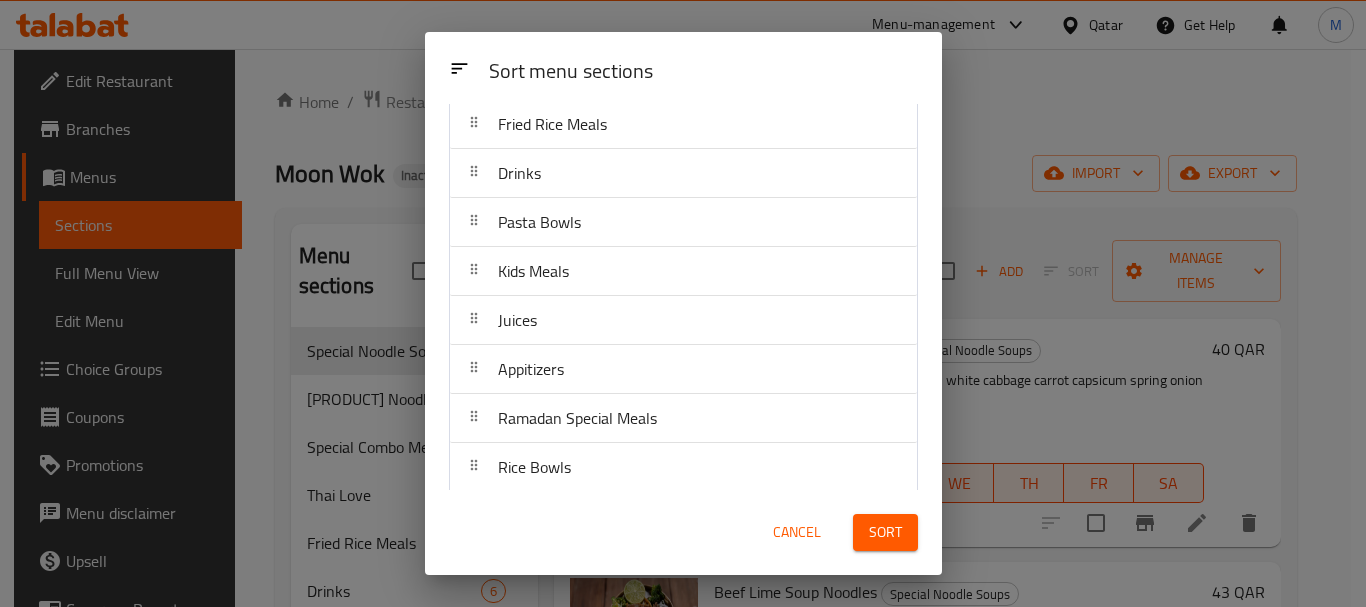 scroll, scrollTop: 318, scrollLeft: 0, axis: vertical 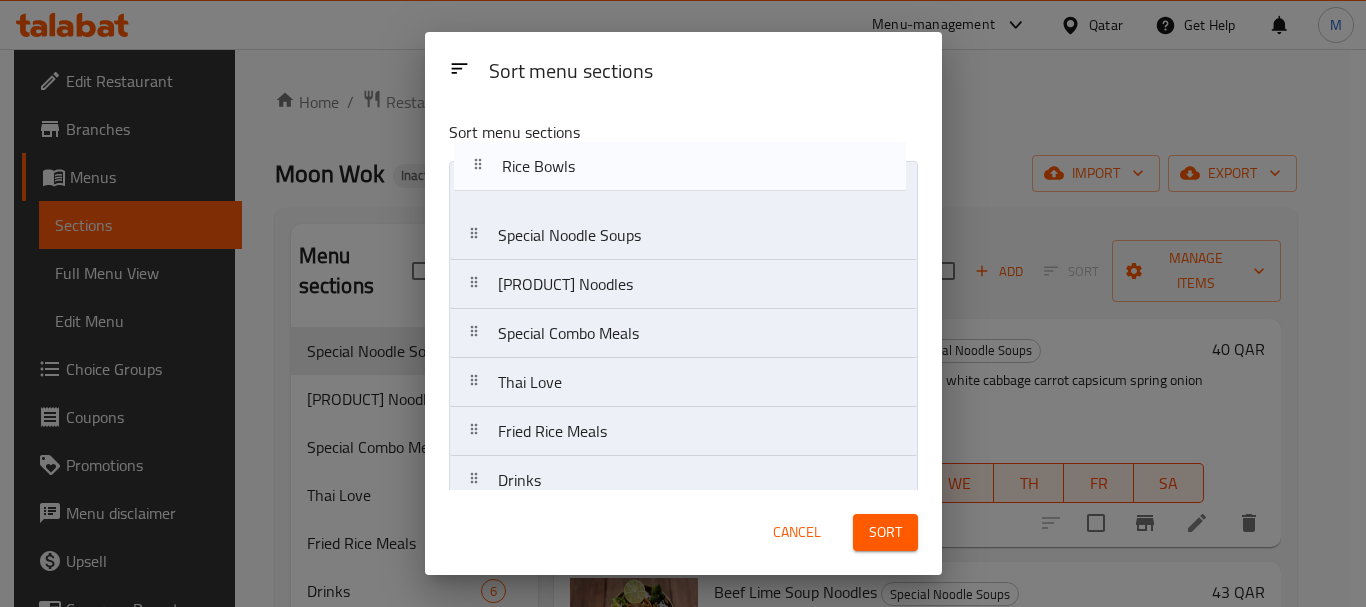drag, startPoint x: 476, startPoint y: 415, endPoint x: 482, endPoint y: 169, distance: 246.07317 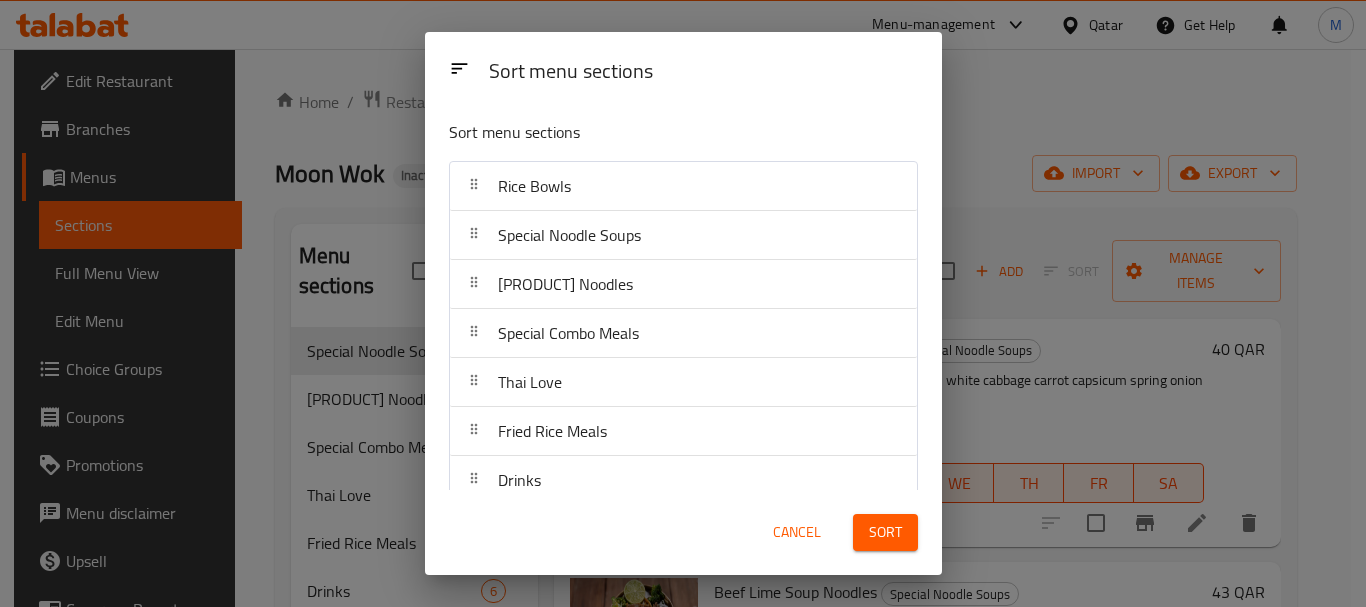 click on "Sort menu sections Rice Bowls Special Noodle Soups Singapori Noodles Special Combo Meals Thai Love Fried Rice Meals Drinks Pasta Bowls Kids Meals Juices Appitizers Ramadan Special Meals Easy Noodles" at bounding box center [683, 297] 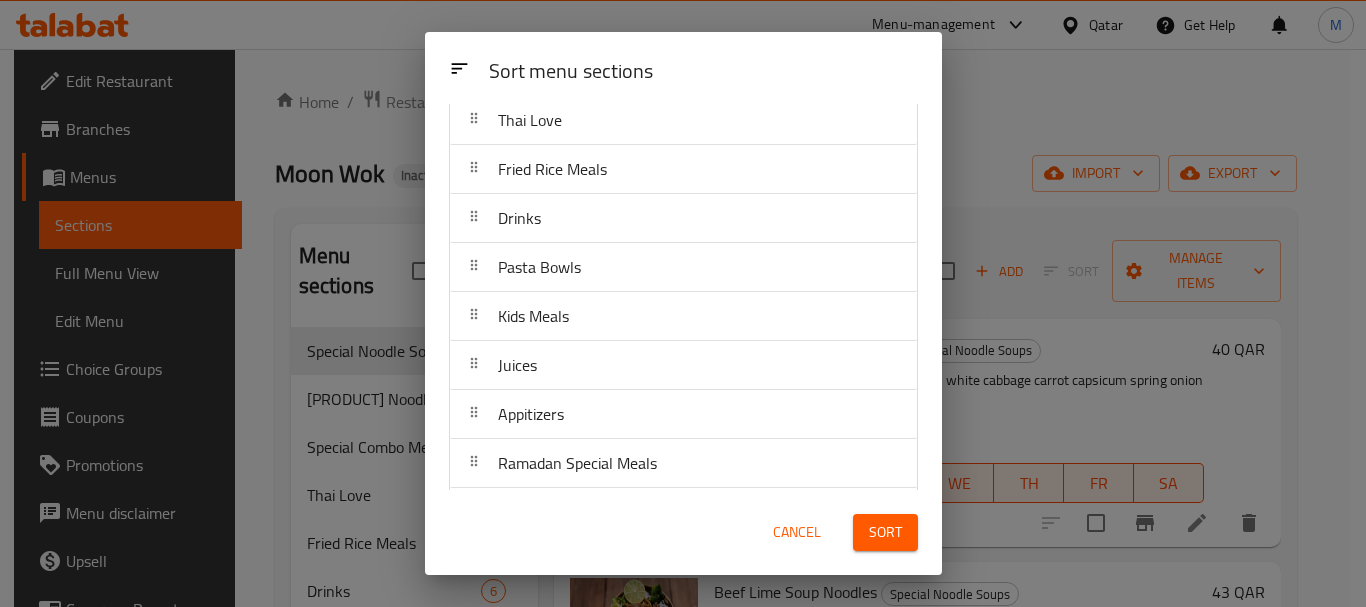 scroll, scrollTop: 318, scrollLeft: 0, axis: vertical 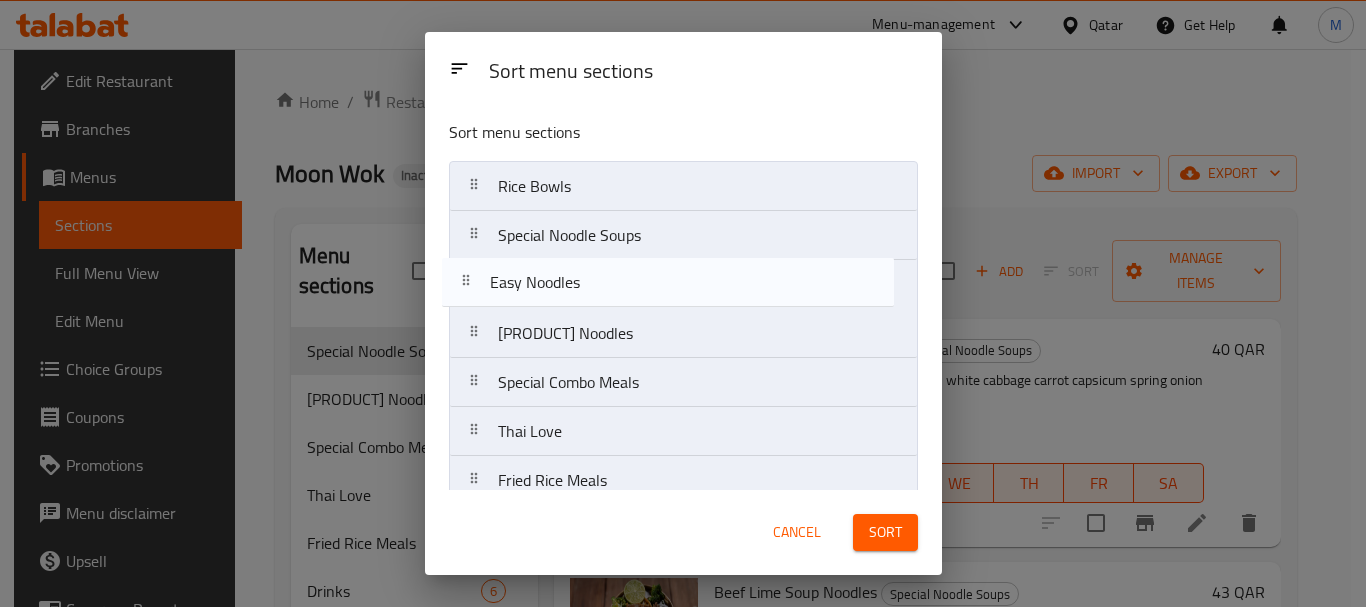 drag, startPoint x: 487, startPoint y: 456, endPoint x: 479, endPoint y: 276, distance: 180.17769 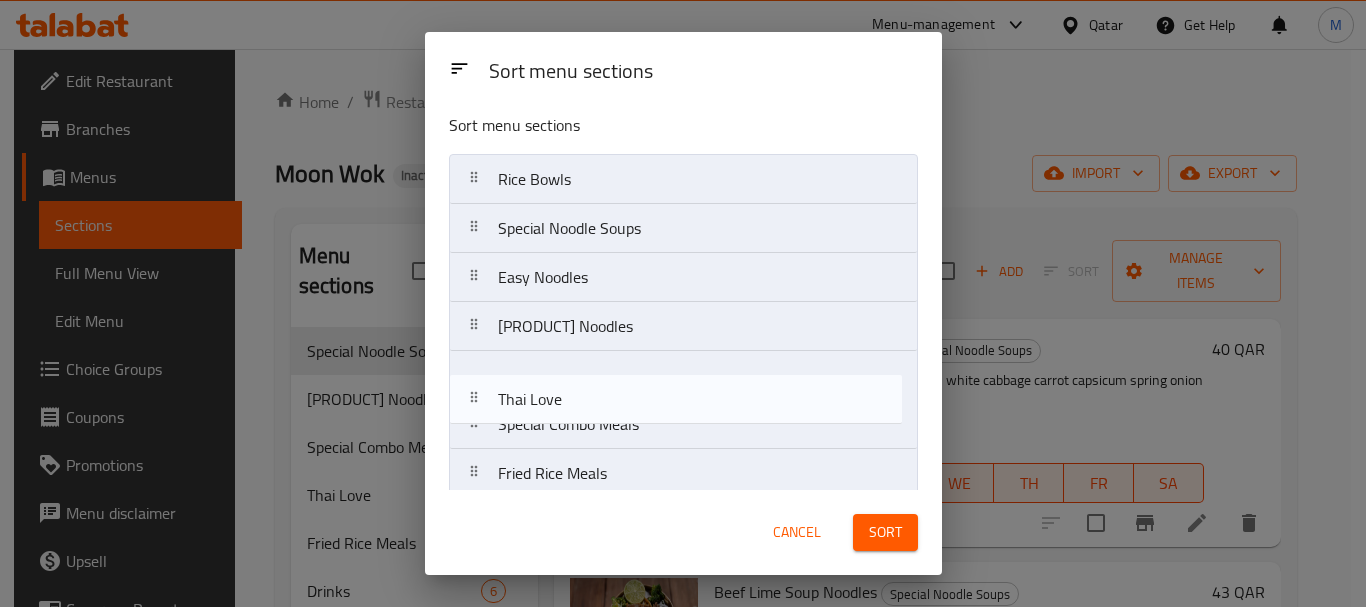 scroll, scrollTop: 9, scrollLeft: 0, axis: vertical 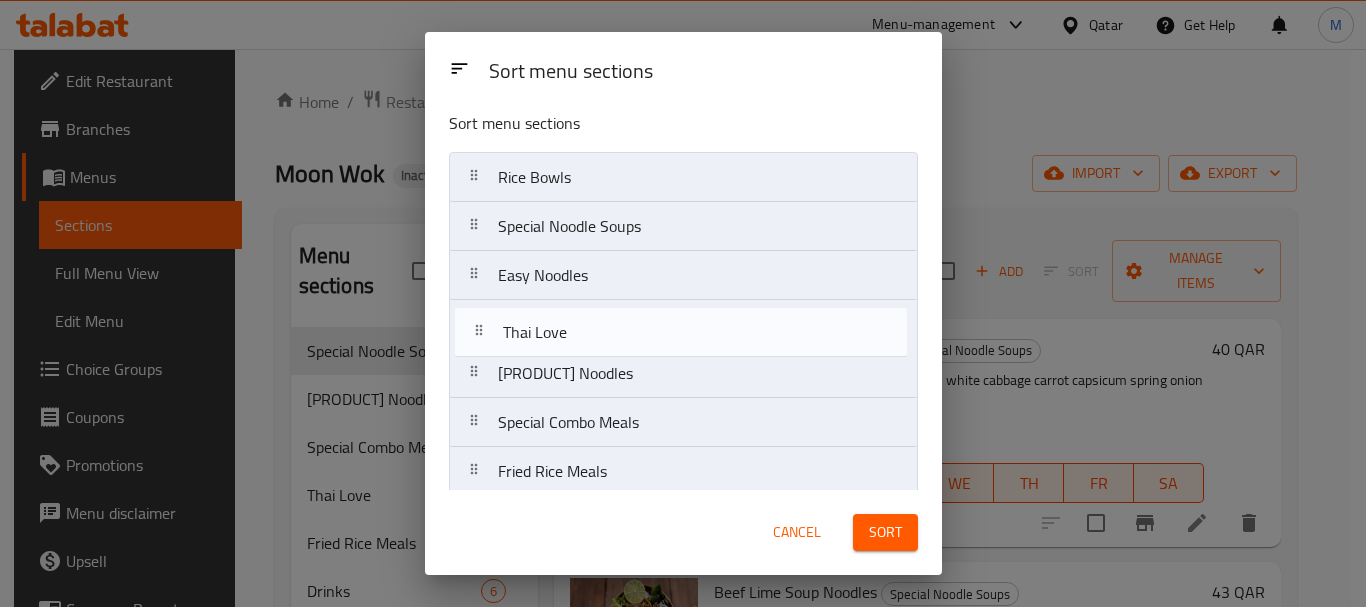 drag, startPoint x: 477, startPoint y: 437, endPoint x: 482, endPoint y: 330, distance: 107.11676 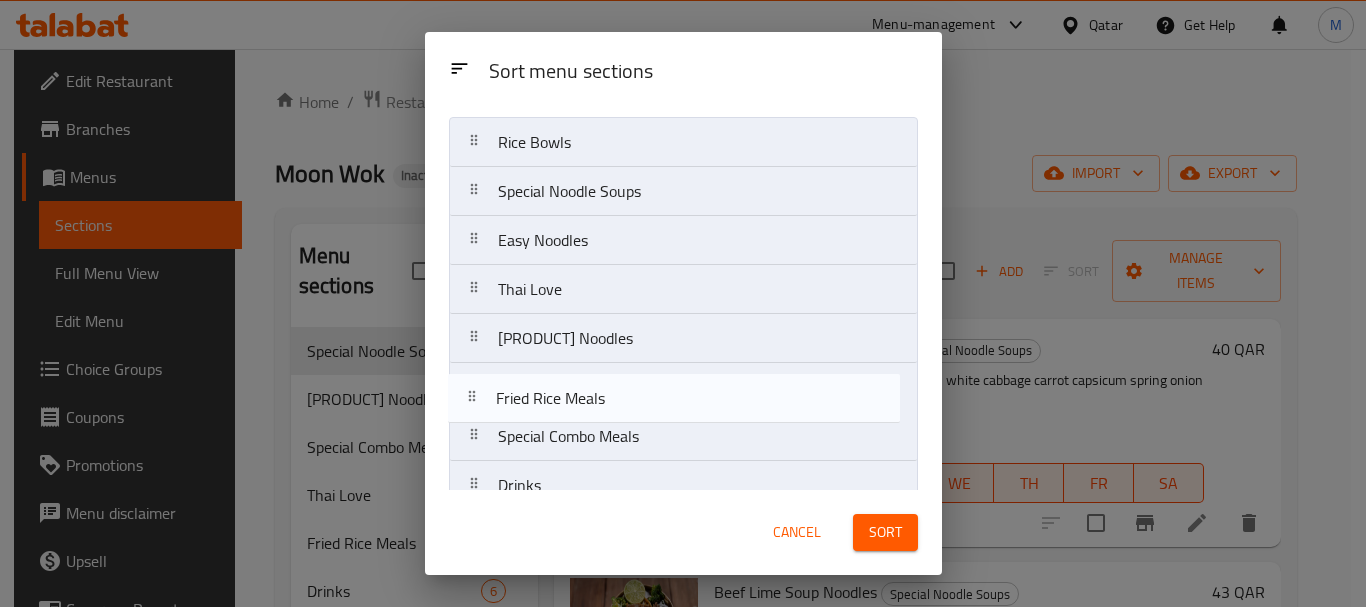 scroll, scrollTop: 49, scrollLeft: 0, axis: vertical 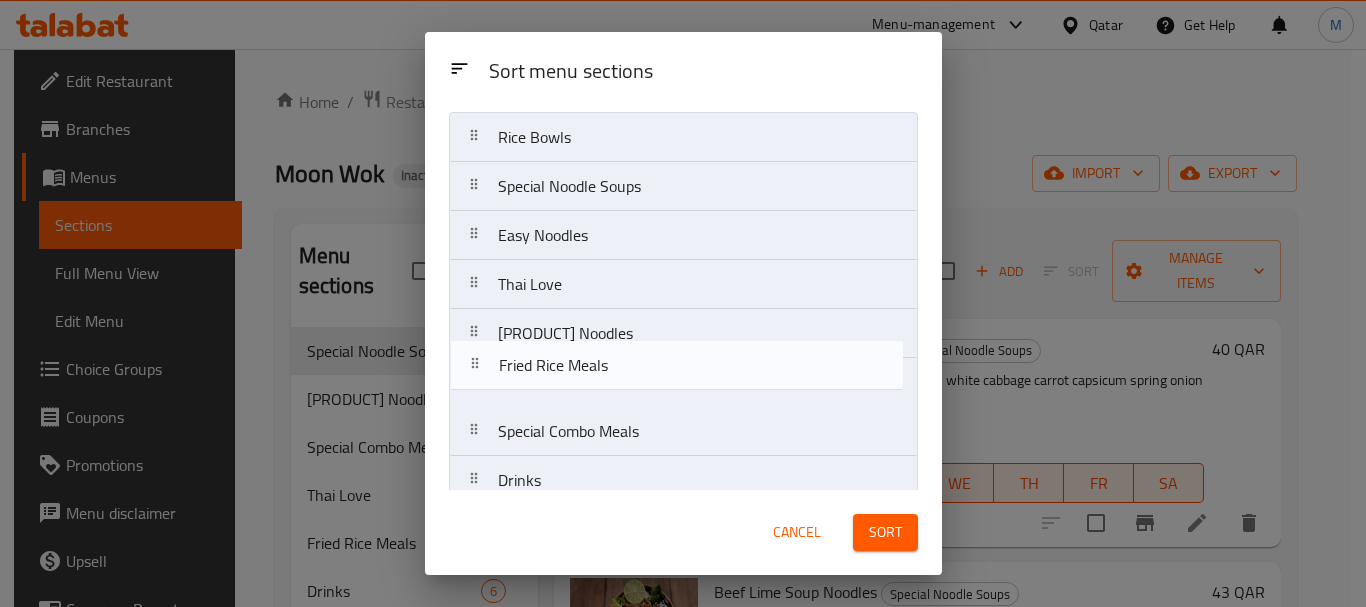 drag, startPoint x: 473, startPoint y: 480, endPoint x: 474, endPoint y: 368, distance: 112.00446 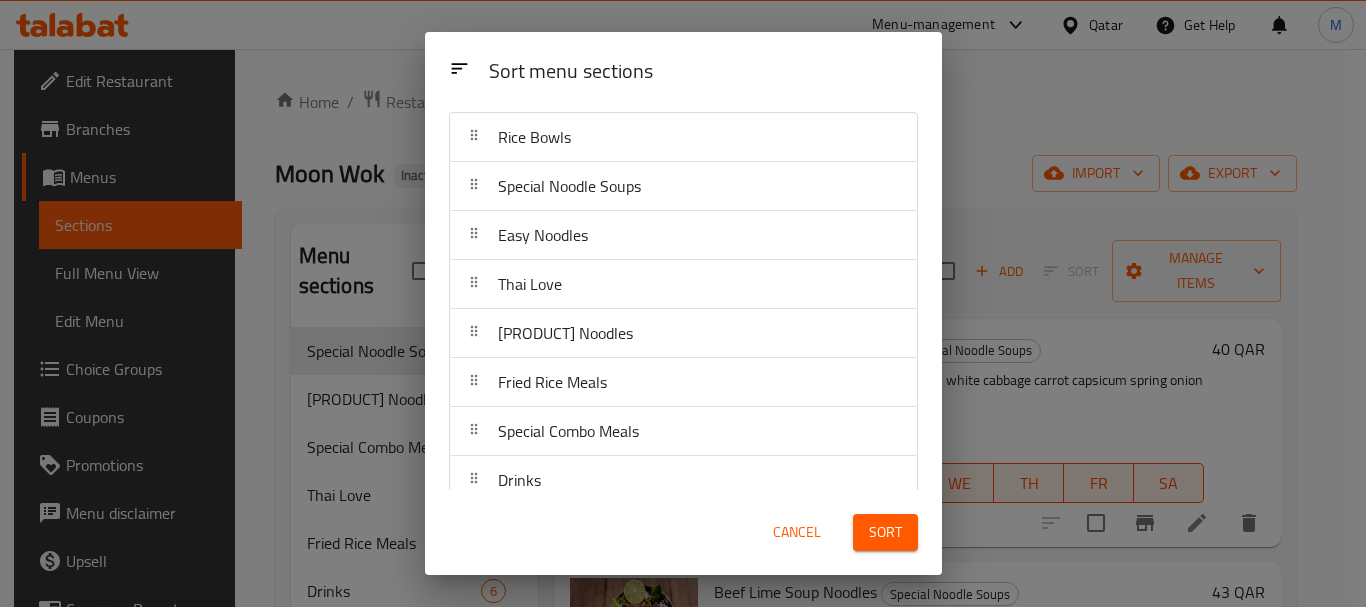 scroll, scrollTop: 149, scrollLeft: 0, axis: vertical 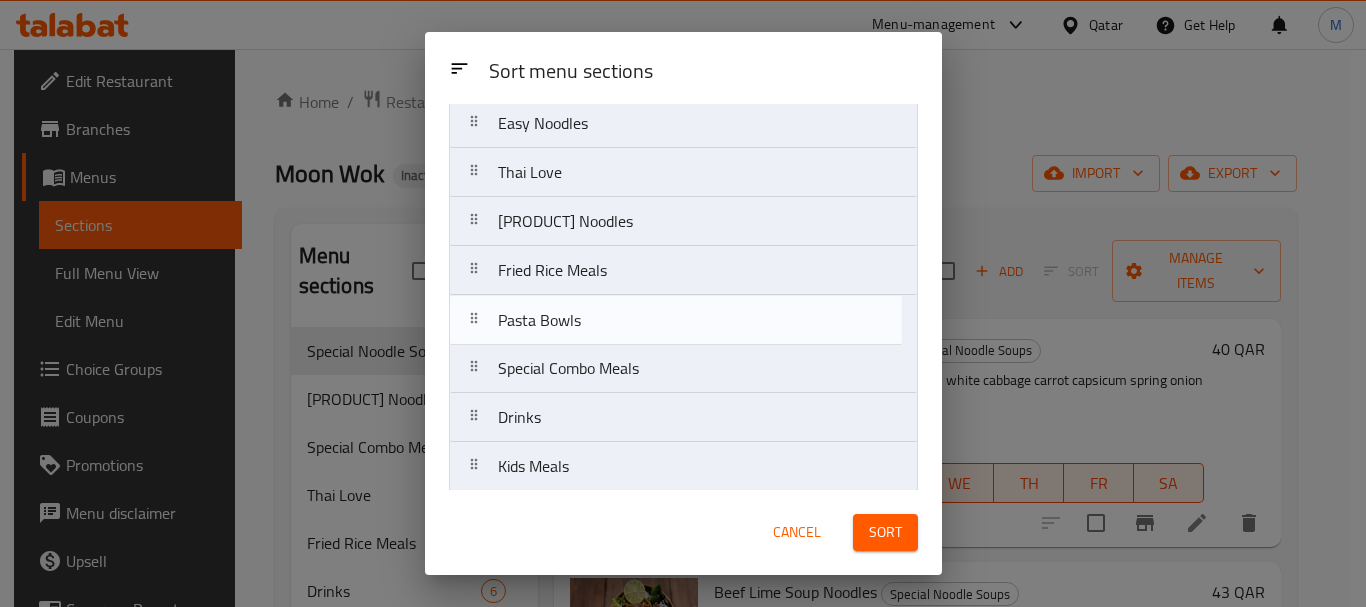 drag, startPoint x: 489, startPoint y: 436, endPoint x: 486, endPoint y: 321, distance: 115.03912 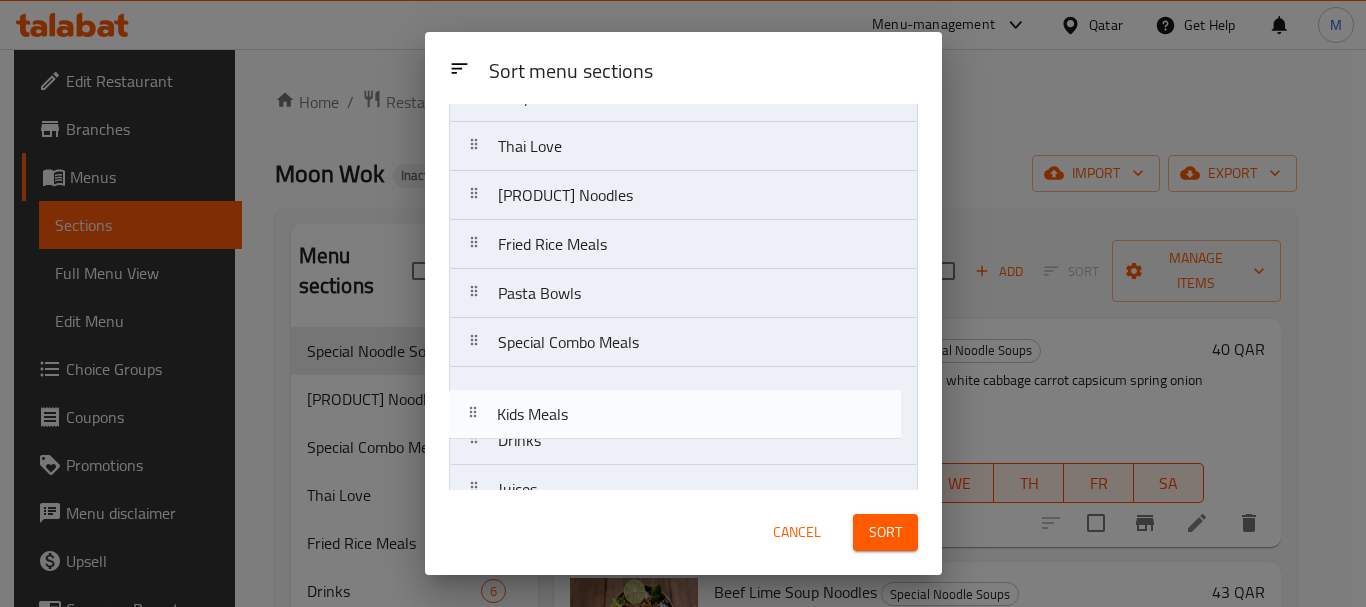 drag, startPoint x: 476, startPoint y: 467, endPoint x: 474, endPoint y: 393, distance: 74.02702 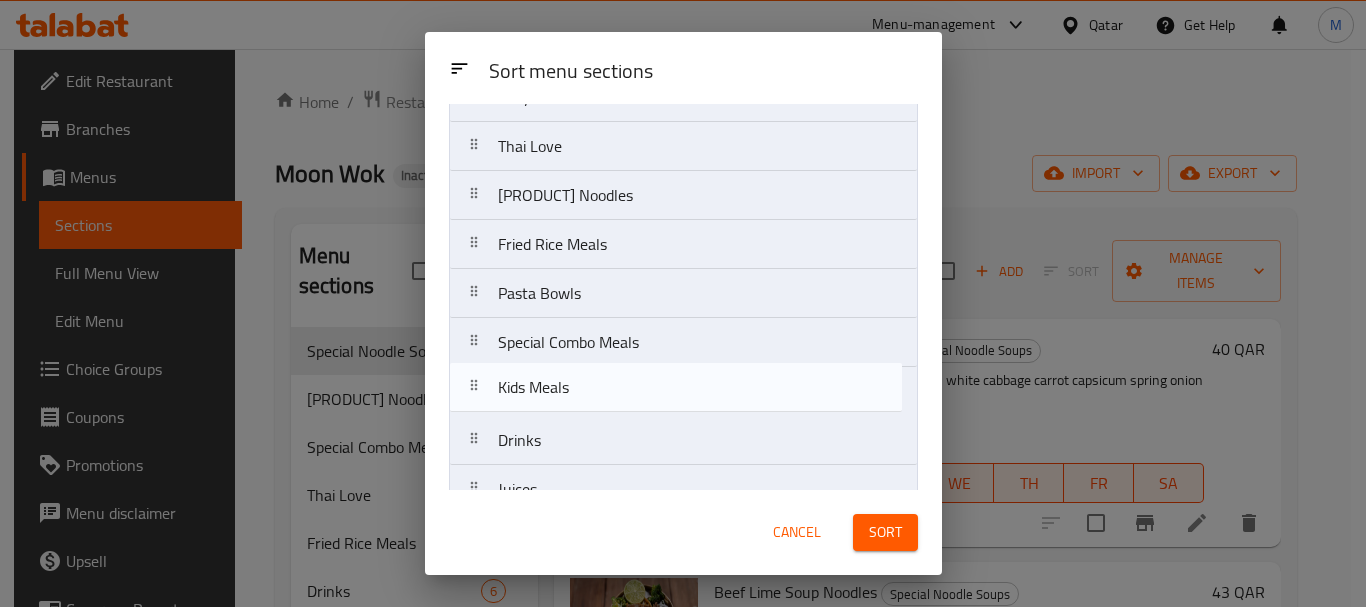 scroll, scrollTop: 191, scrollLeft: 0, axis: vertical 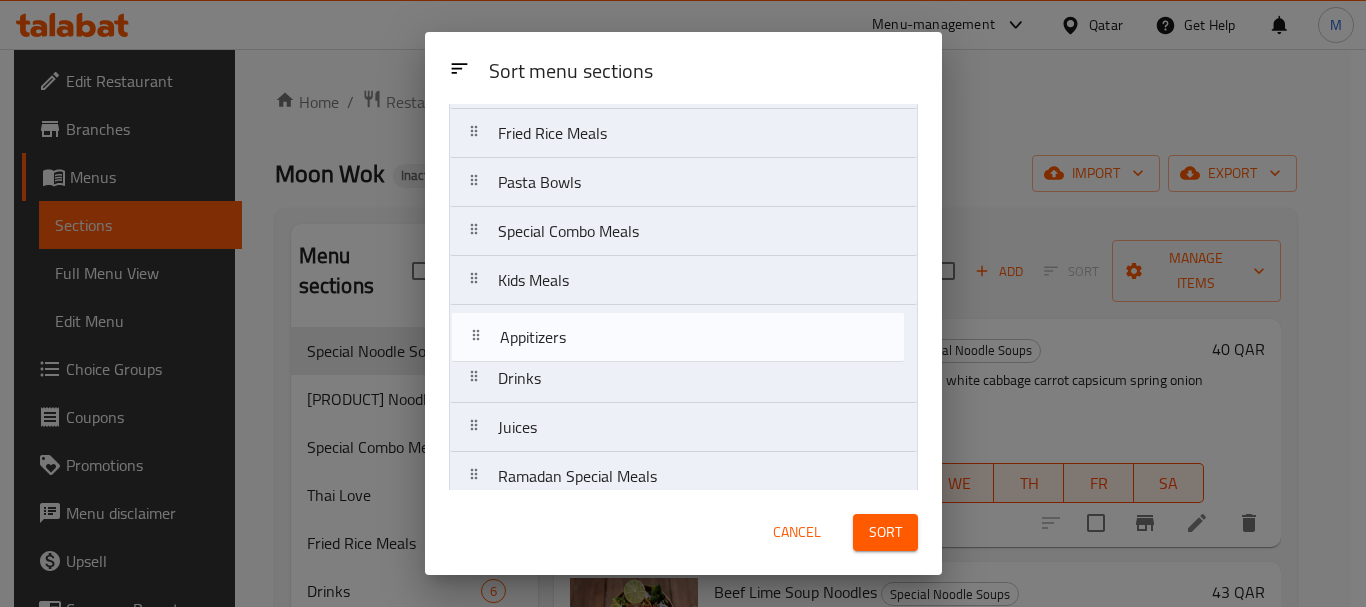 drag, startPoint x: 480, startPoint y: 437, endPoint x: 482, endPoint y: 330, distance: 107.01869 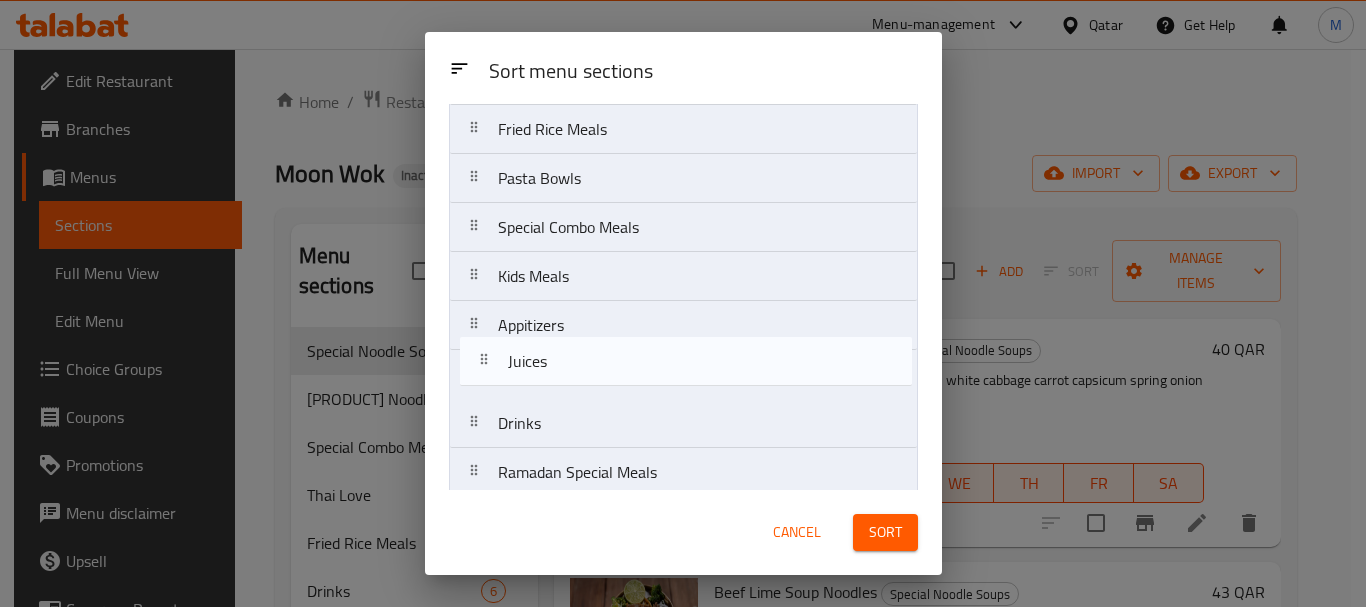 drag, startPoint x: 475, startPoint y: 436, endPoint x: 491, endPoint y: 357, distance: 80.60397 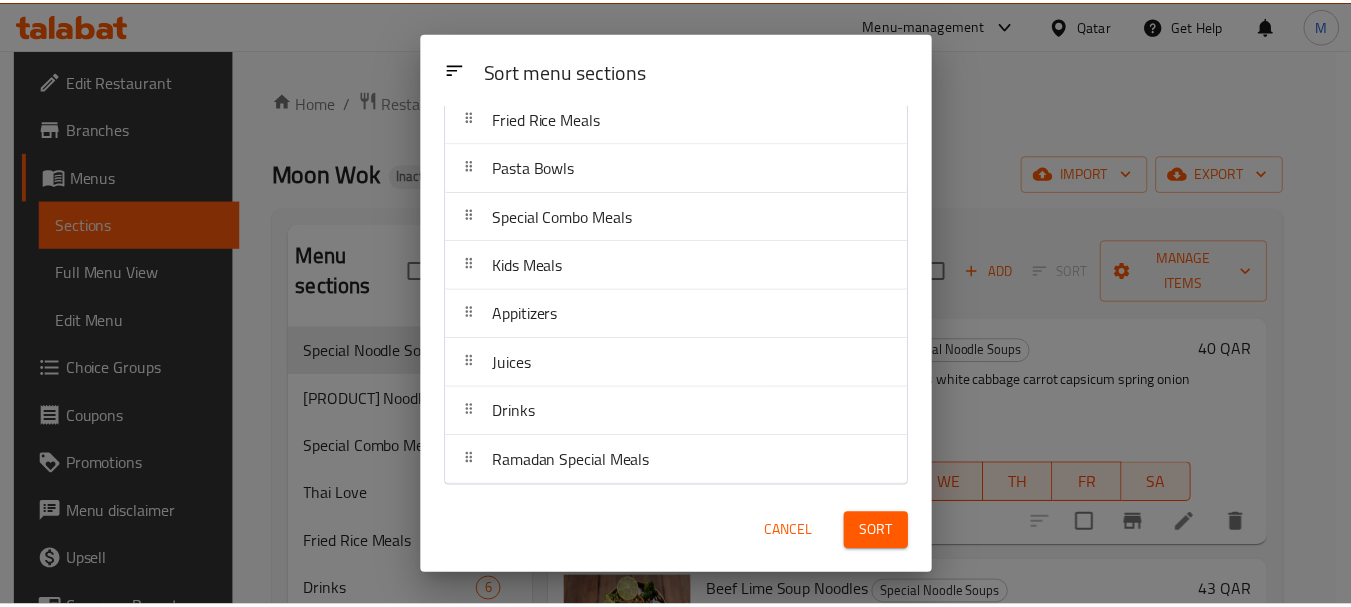 scroll, scrollTop: 318, scrollLeft: 0, axis: vertical 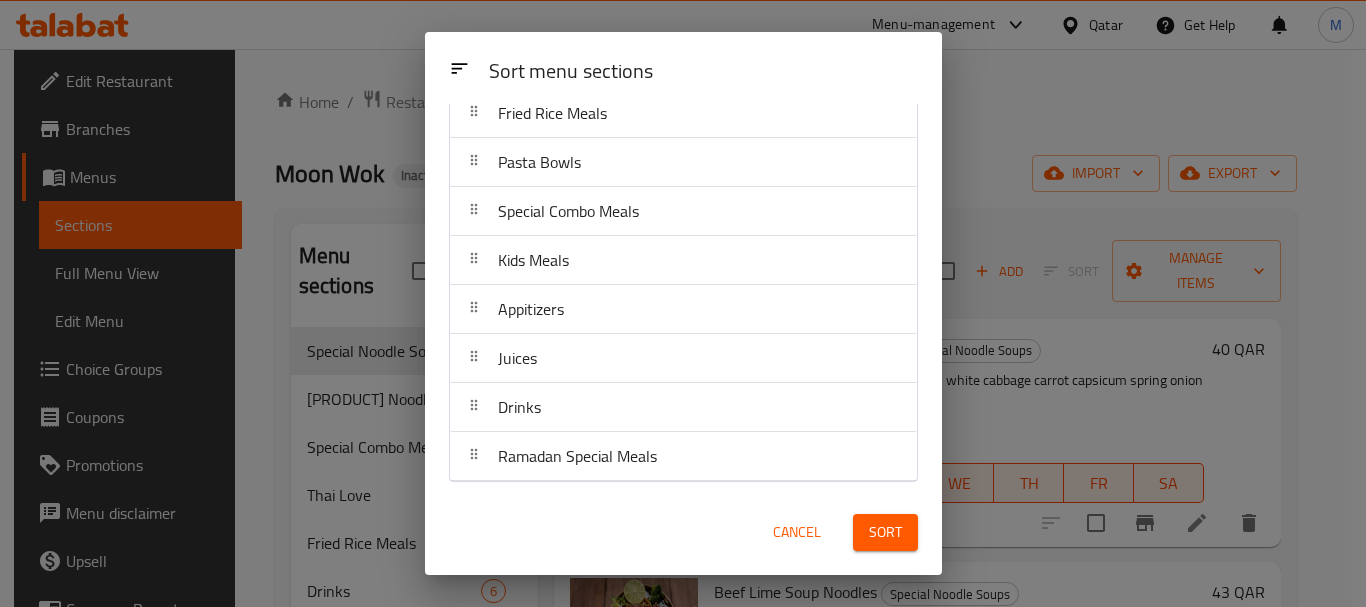 click on "Sort" at bounding box center (885, 532) 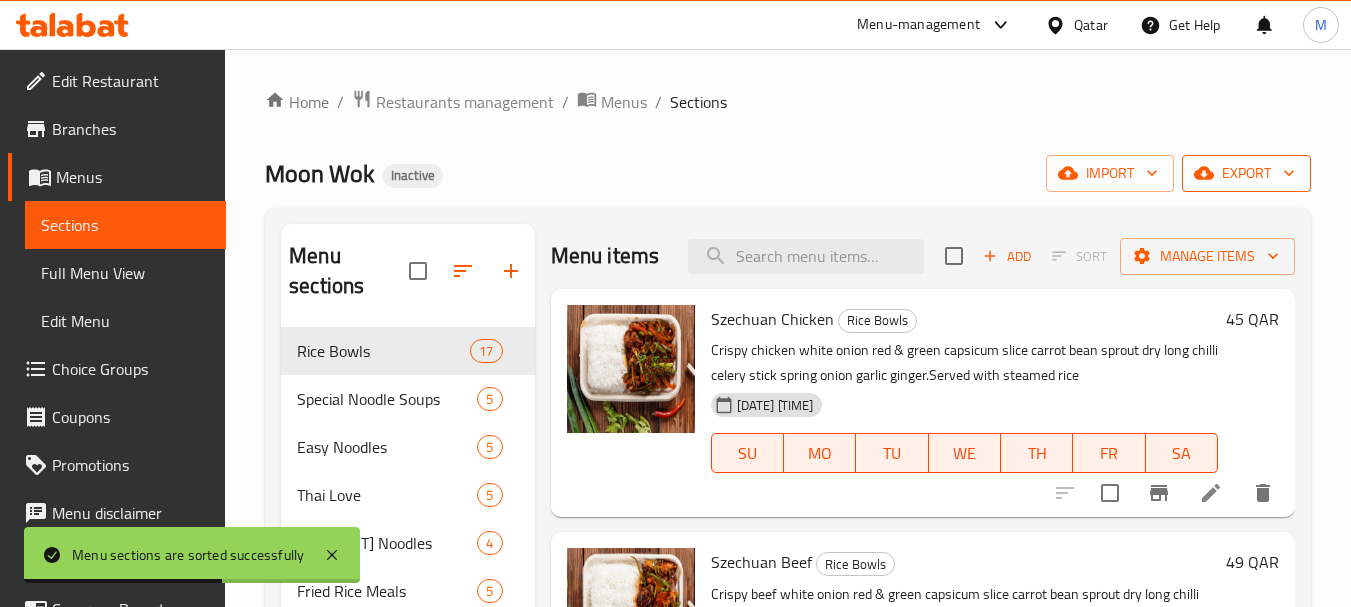 click on "export" at bounding box center (1246, 173) 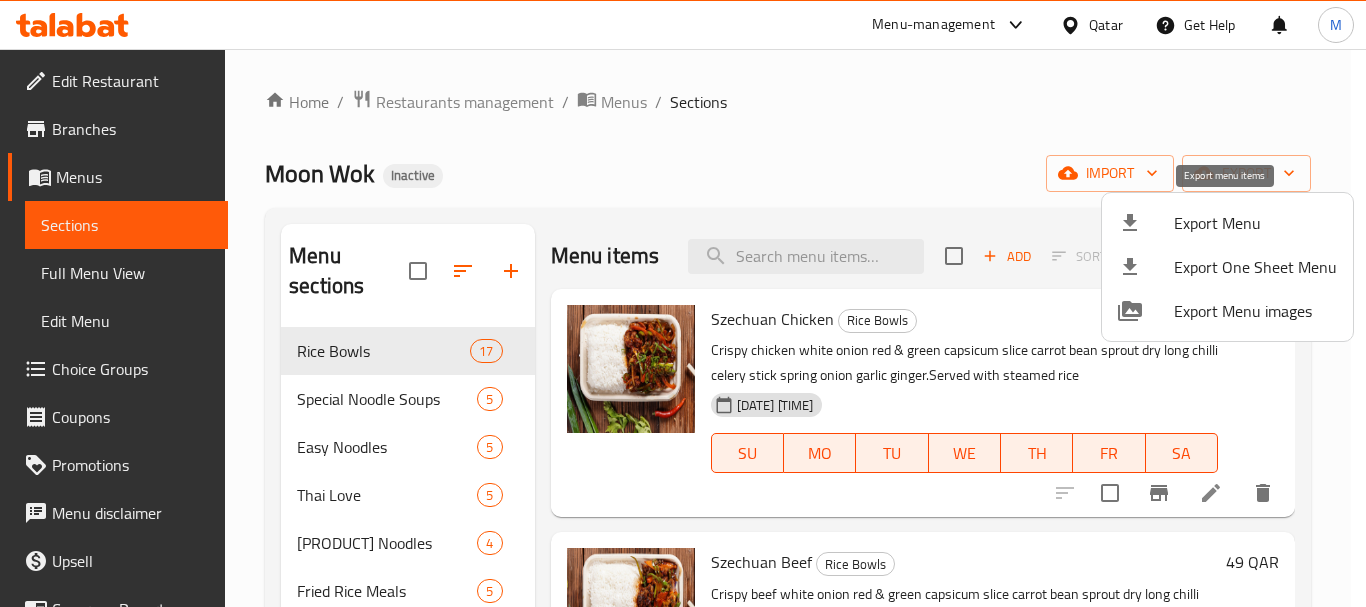 click on "Export Menu" at bounding box center [1255, 223] 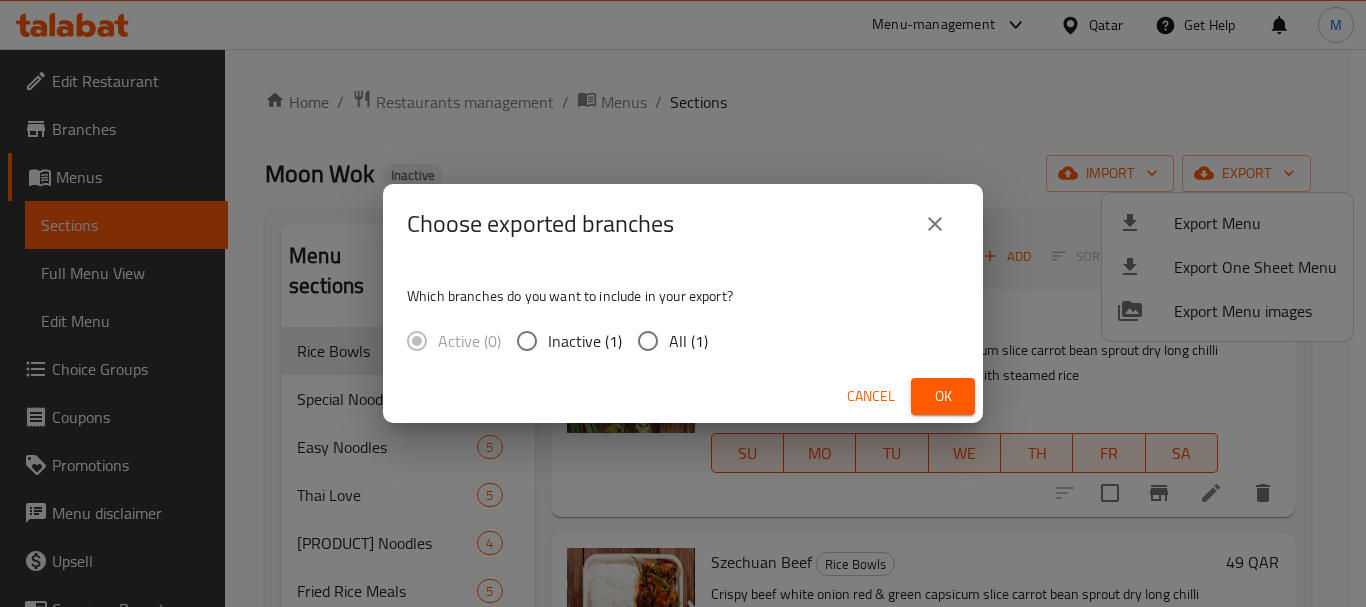click on "All (1)" at bounding box center (688, 341) 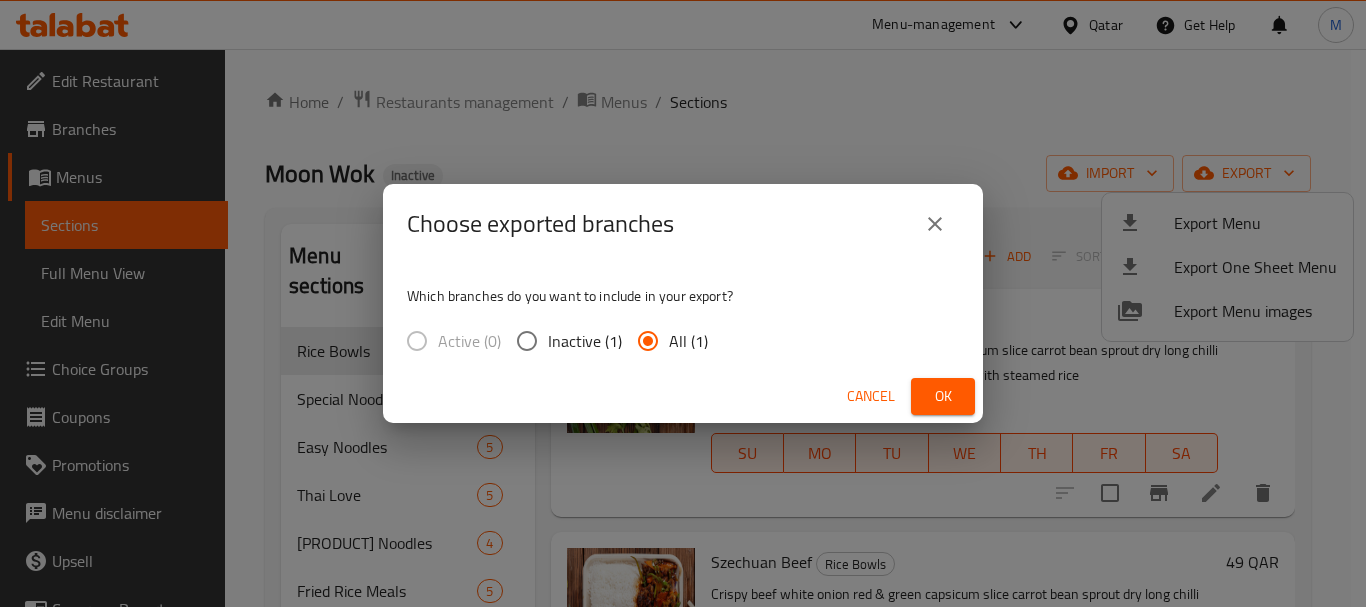 click on "Cancel Ok" at bounding box center [683, 396] 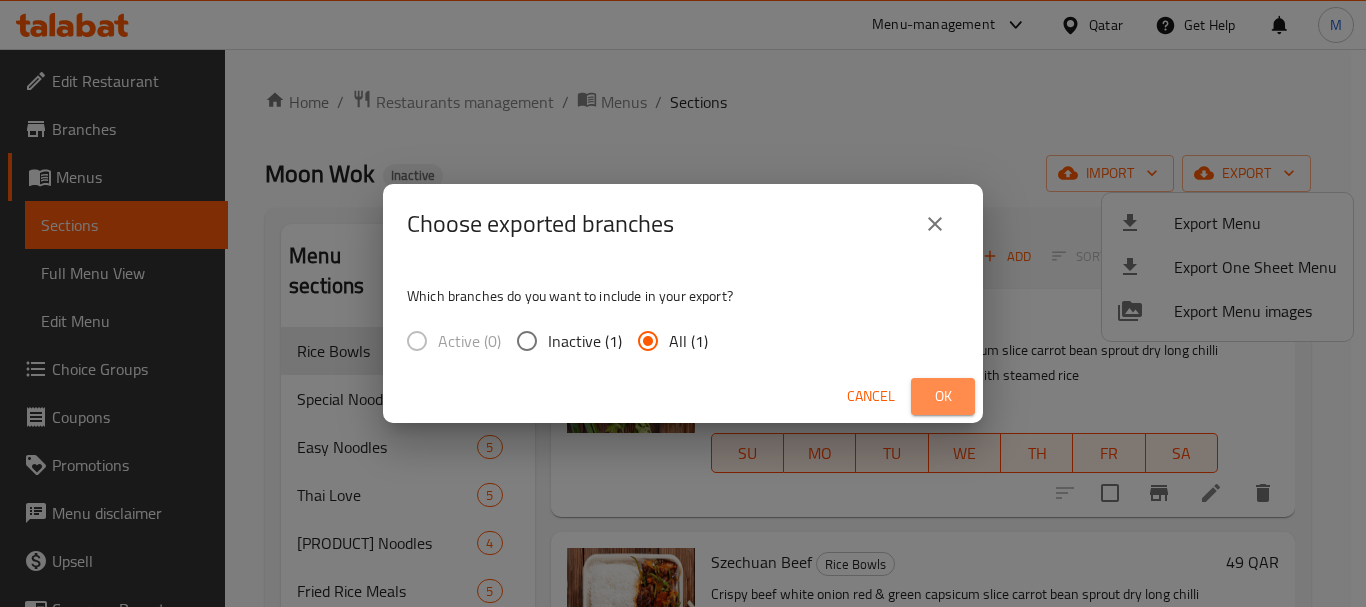 click on "Ok" at bounding box center (943, 396) 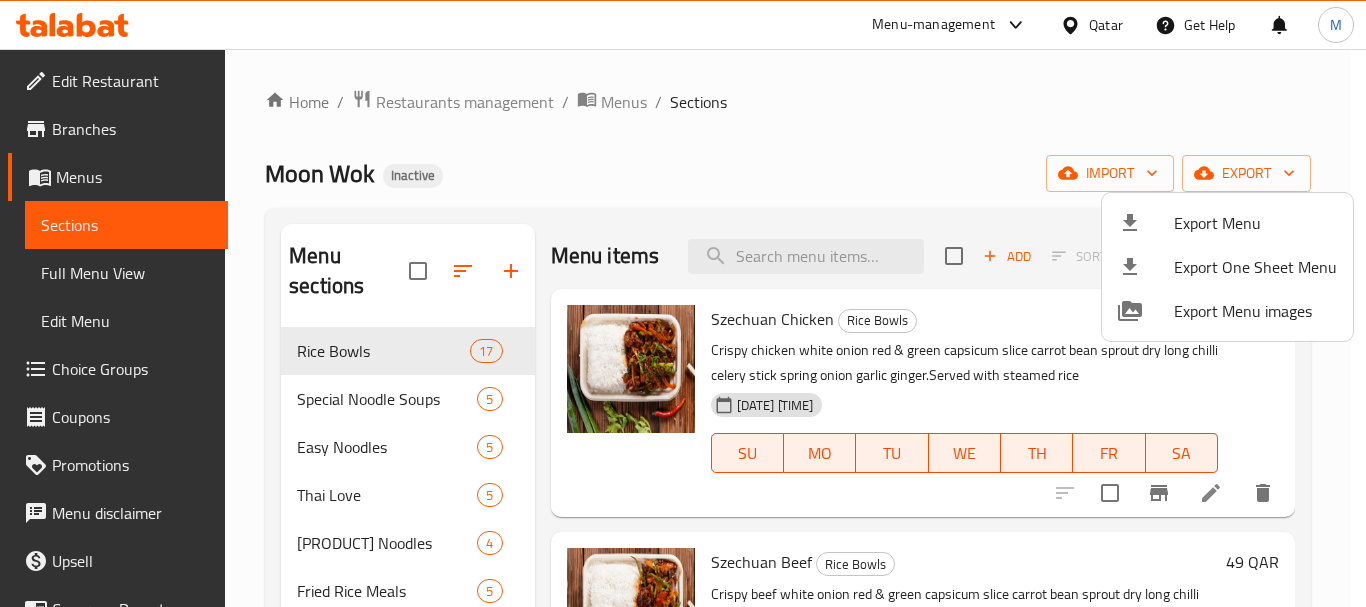 click at bounding box center (683, 303) 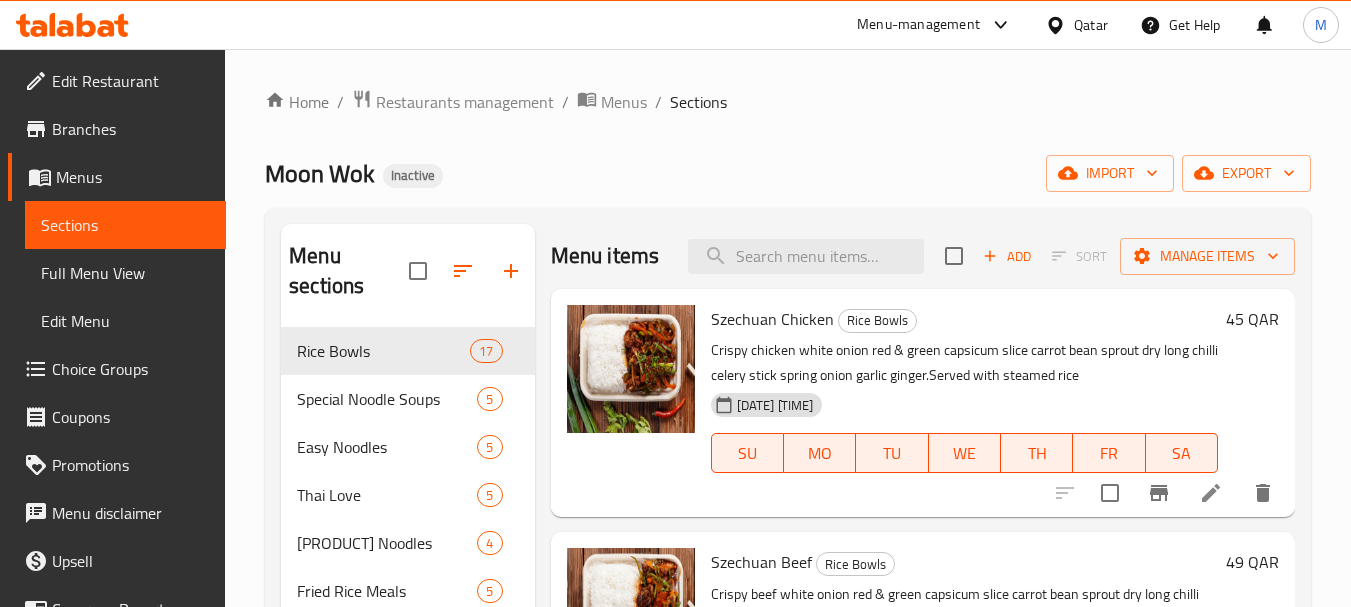 click on "Edit Restaurant" at bounding box center [131, 81] 